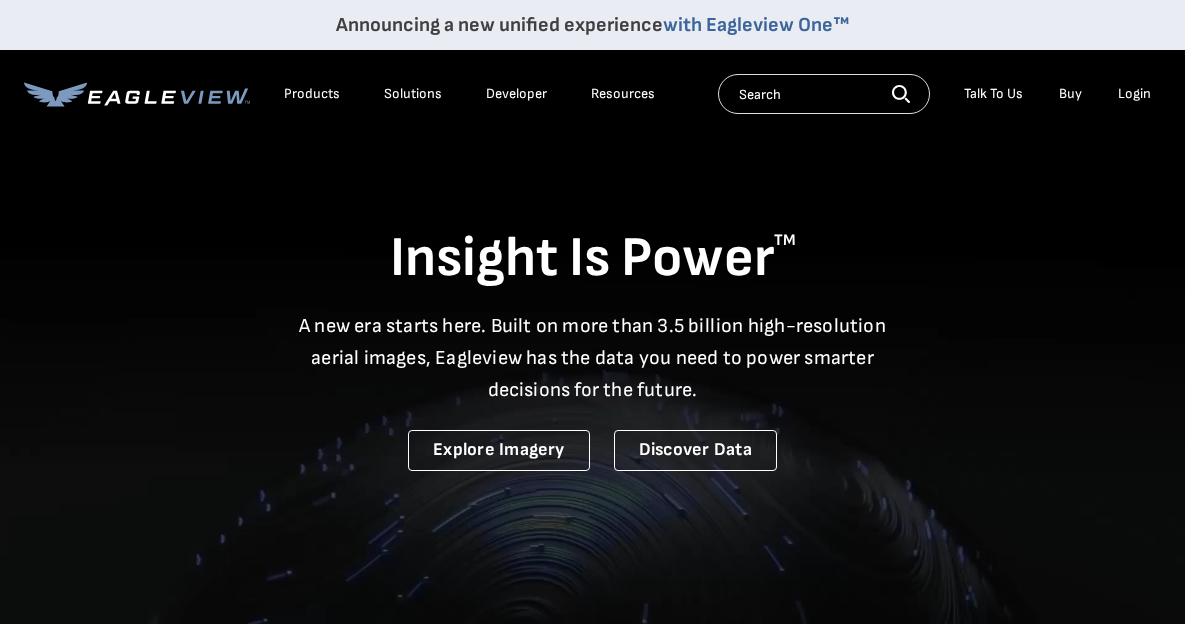 scroll, scrollTop: 0, scrollLeft: 0, axis: both 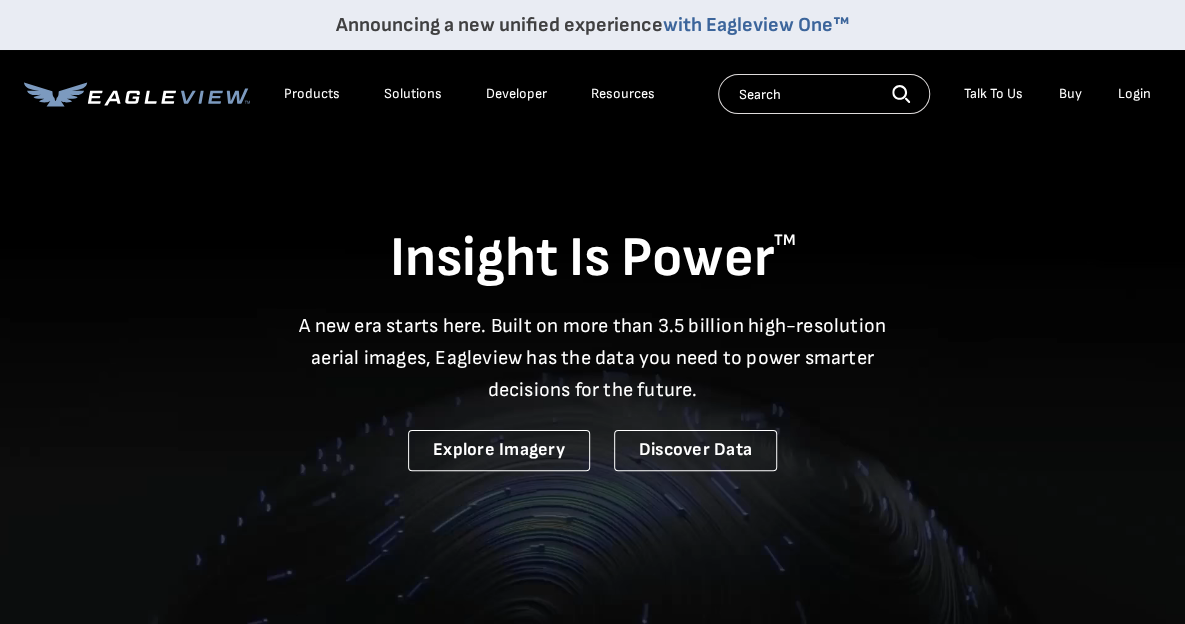 click on "Login" at bounding box center (1134, 94) 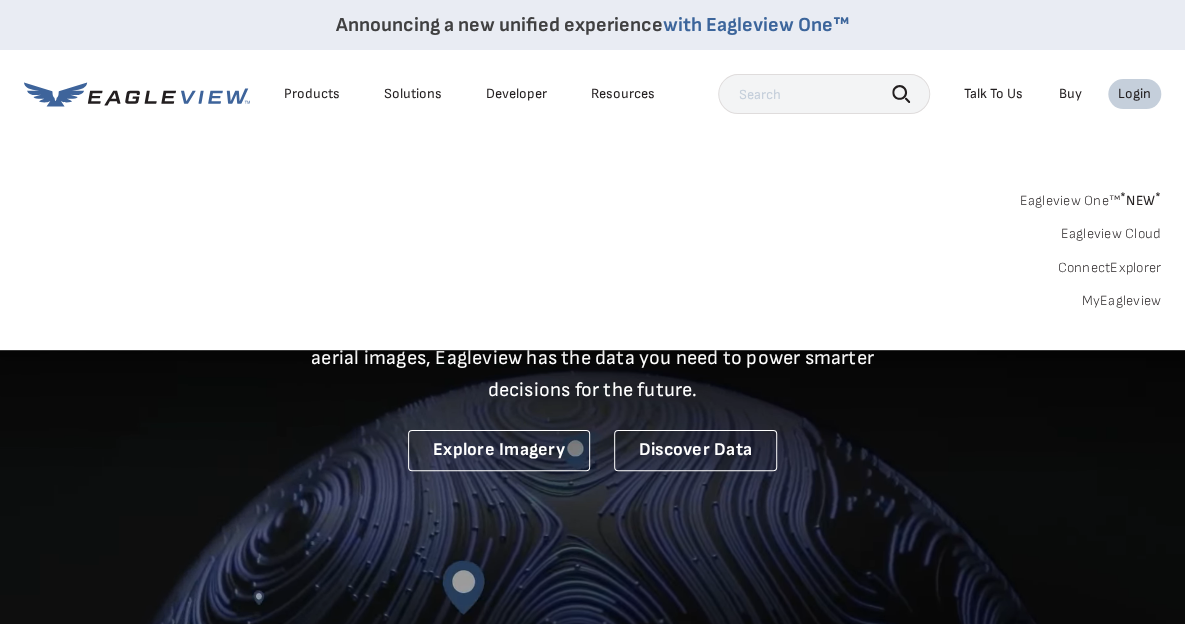 click on "Login" at bounding box center [1134, 94] 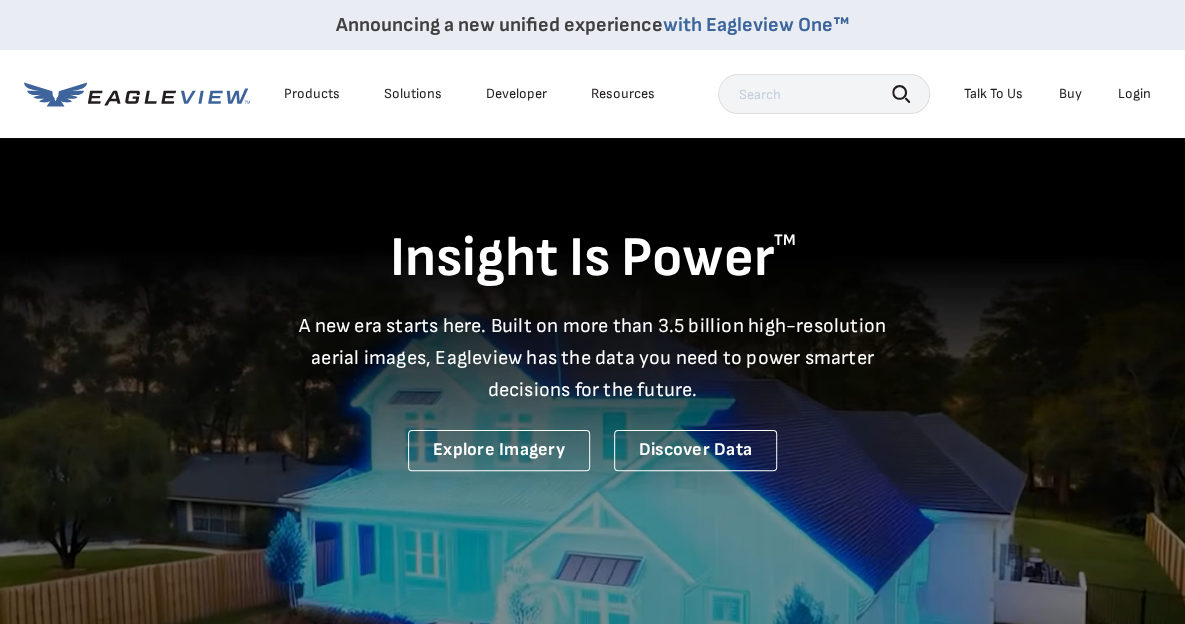 click on "Login" at bounding box center [1134, 94] 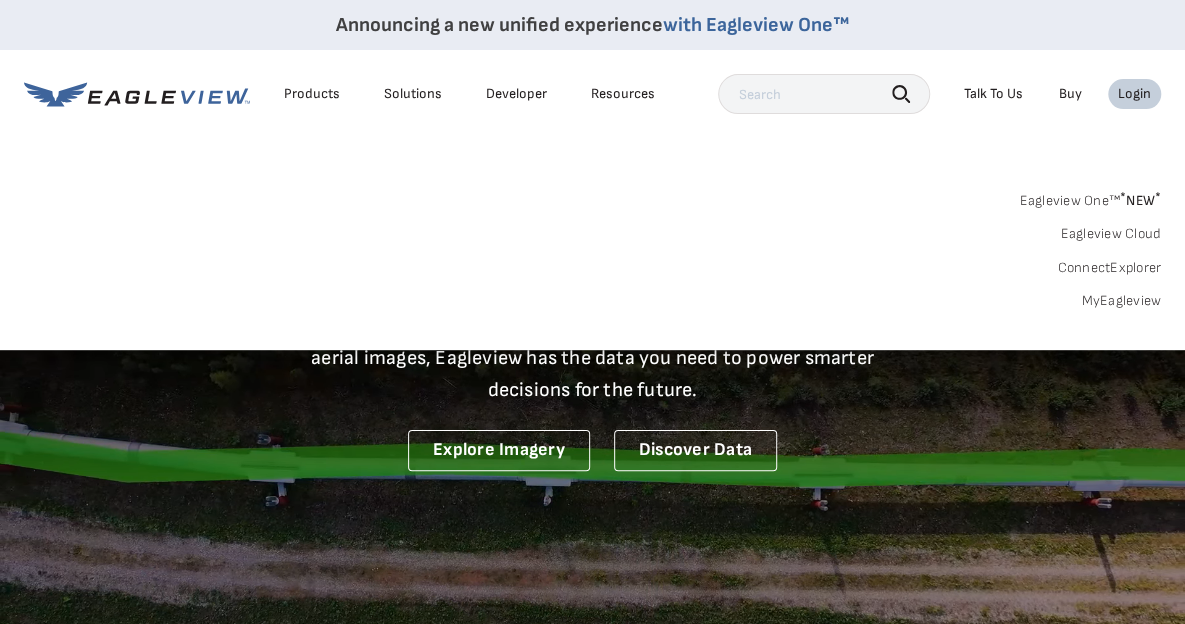click on "MyEagleview" at bounding box center [1121, 301] 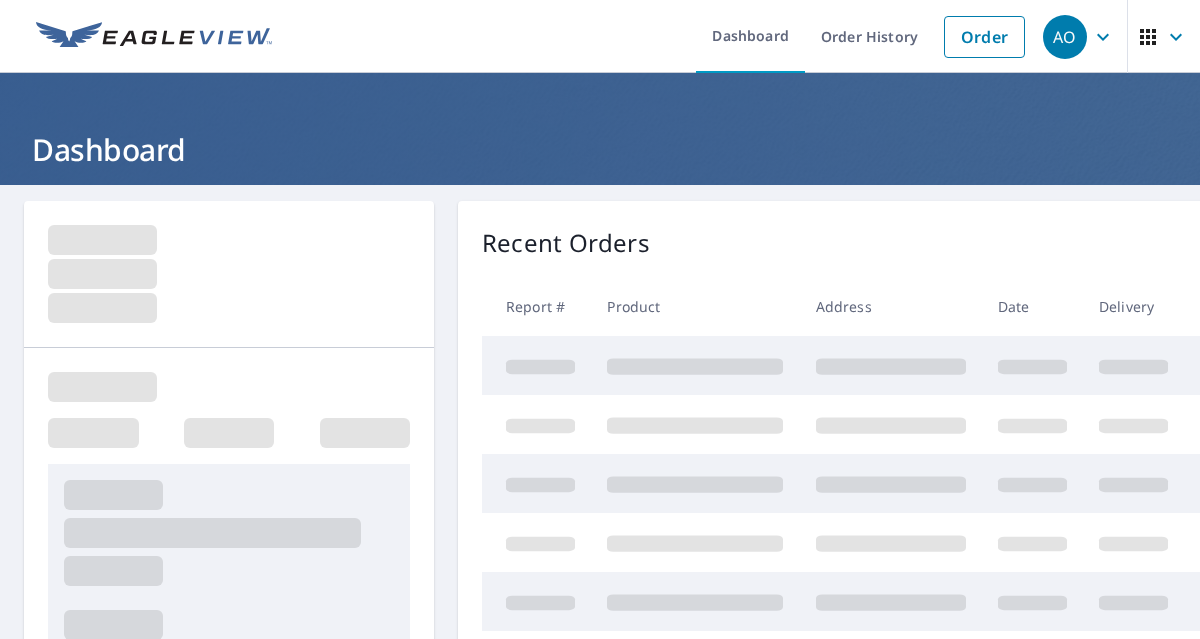 scroll, scrollTop: 0, scrollLeft: 0, axis: both 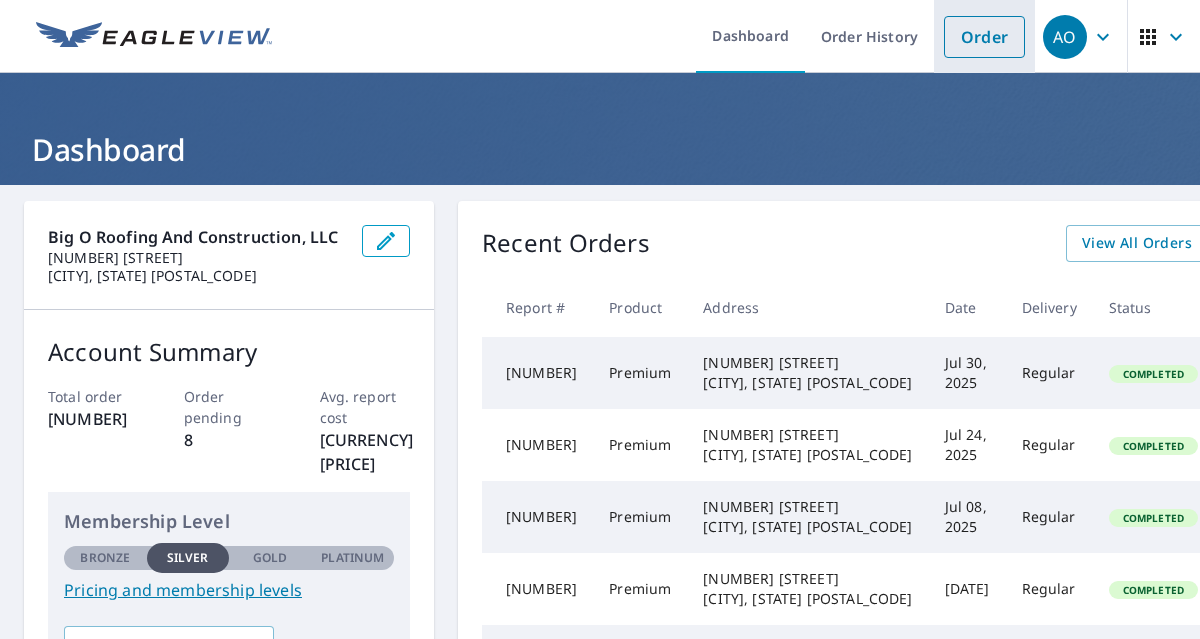 click on "Order" at bounding box center [984, 37] 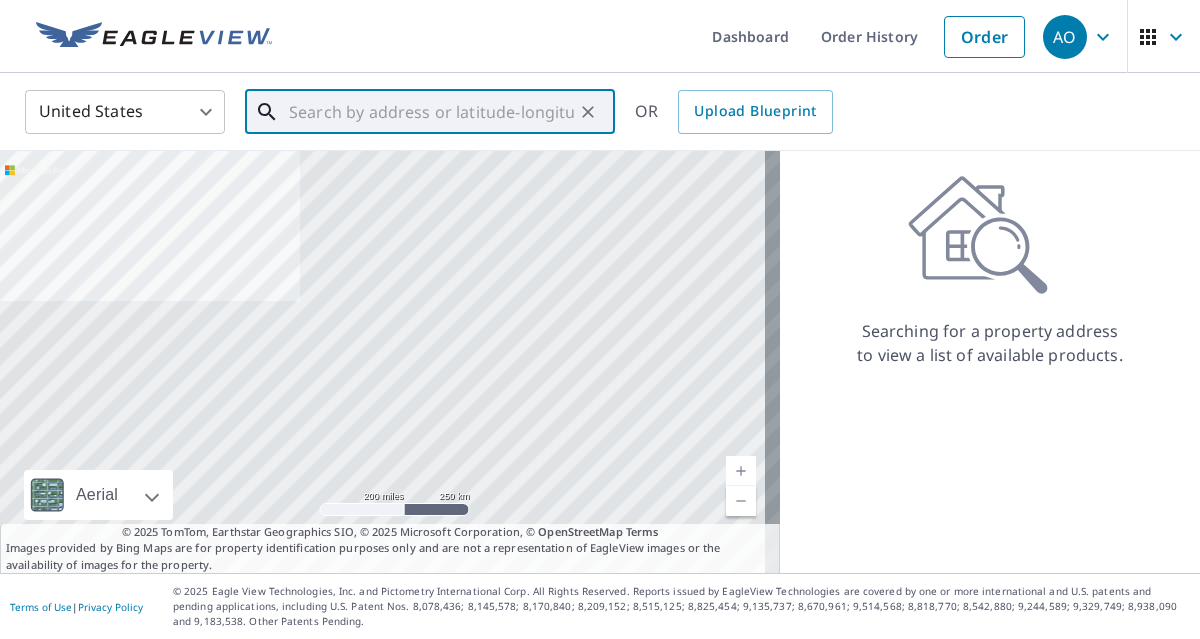 click at bounding box center (431, 112) 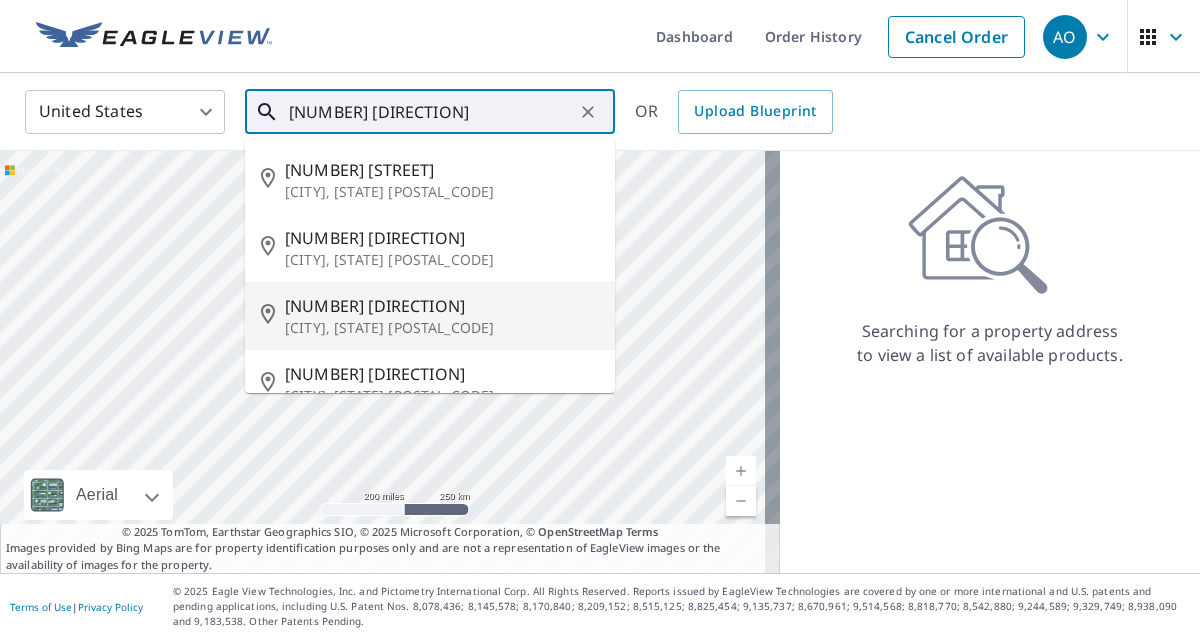 click on "[NUMBER] [DIRECTION]" at bounding box center (442, 306) 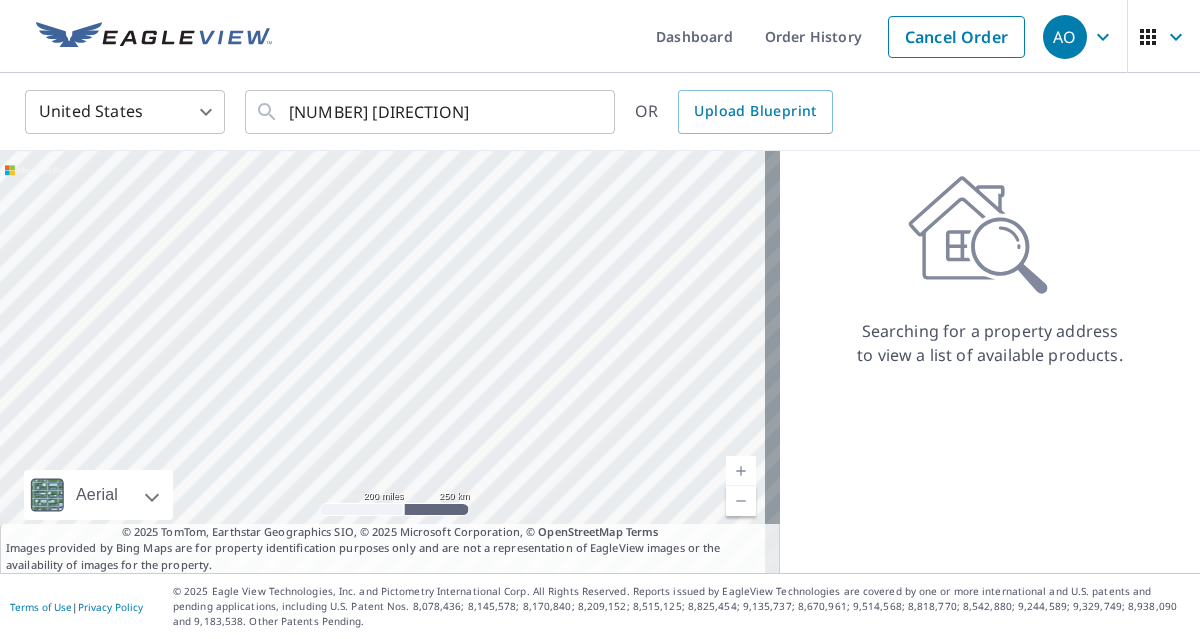 type on "[NUMBER] [DIRECTION] [CITY], [STATE] [POSTAL_CODE]" 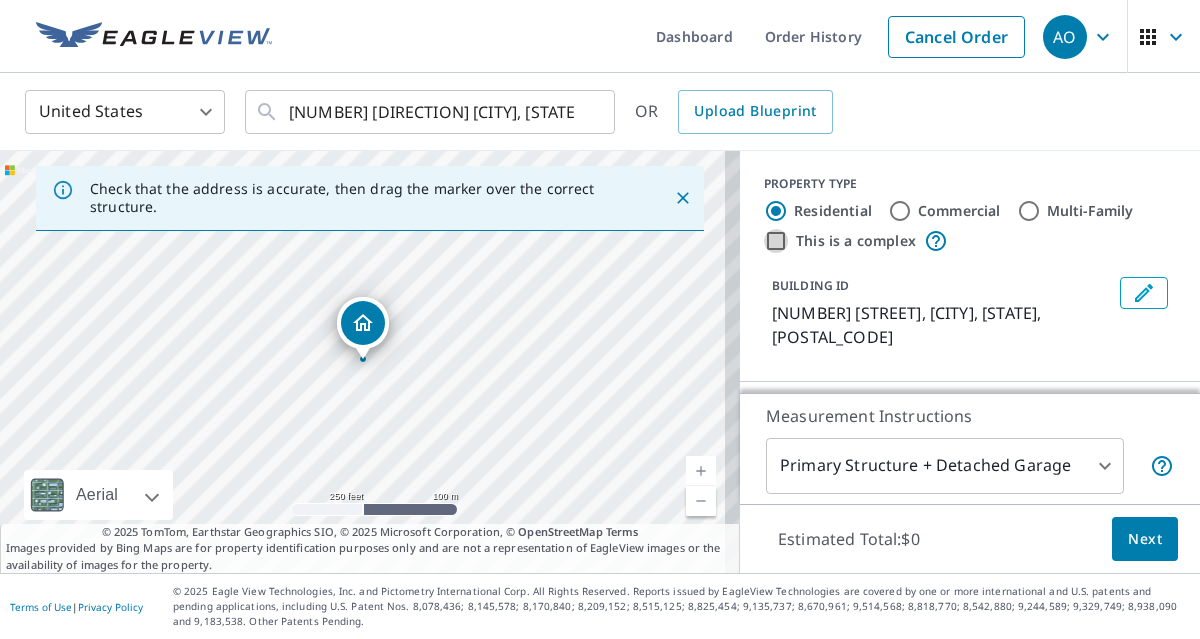click on "This is a complex" at bounding box center [776, 241] 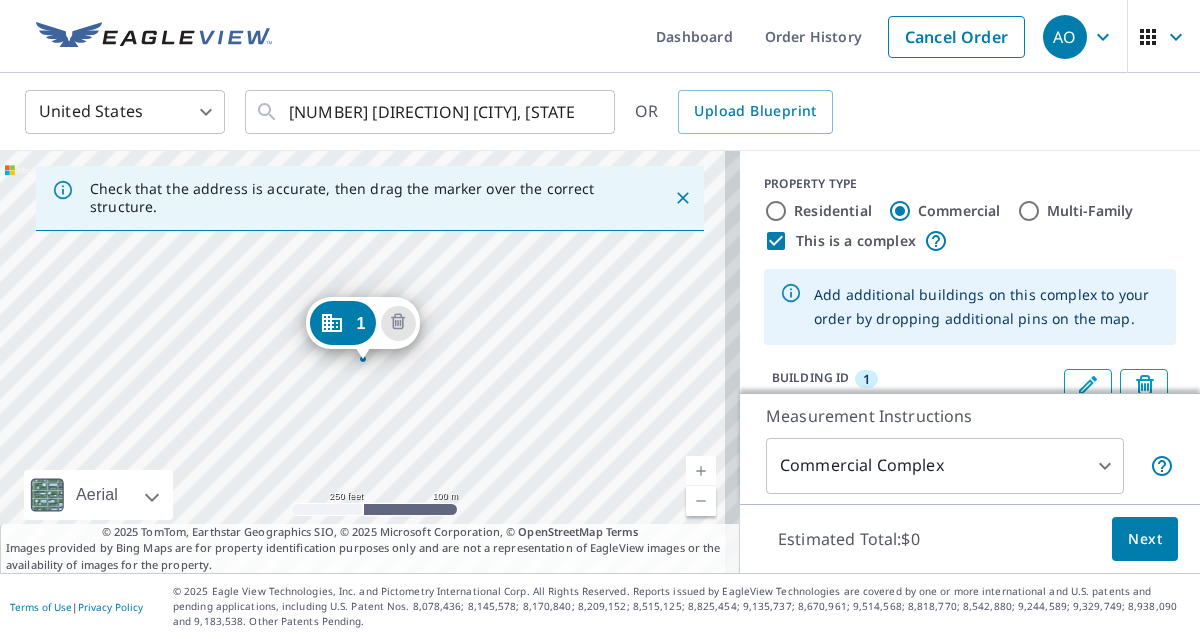 click 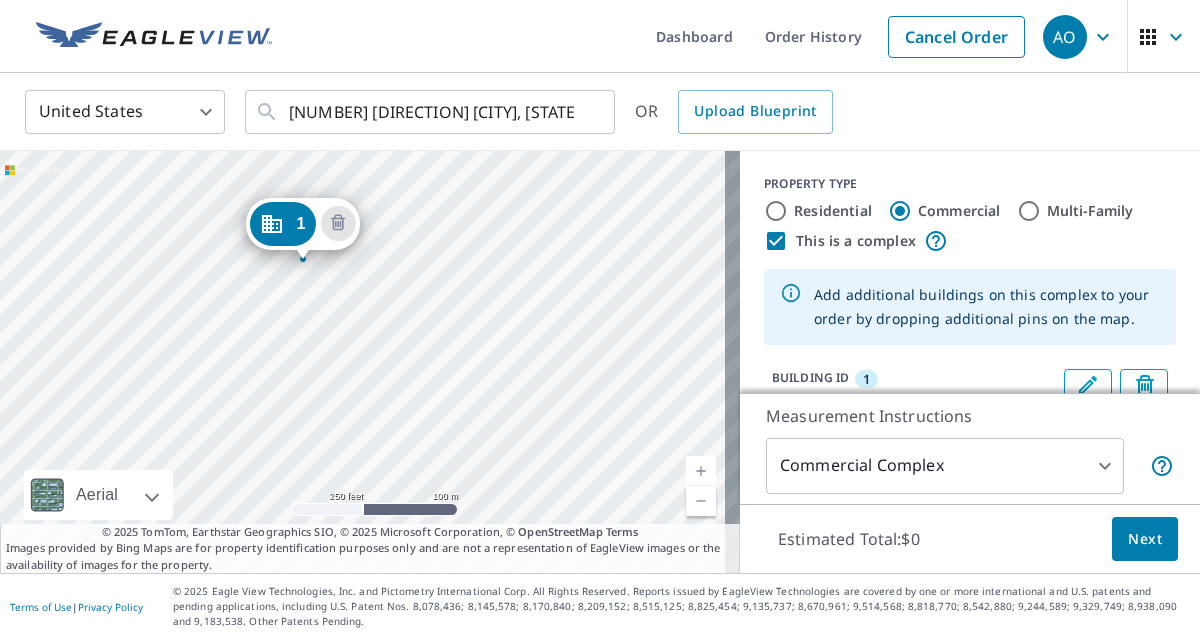 click at bounding box center [701, 471] 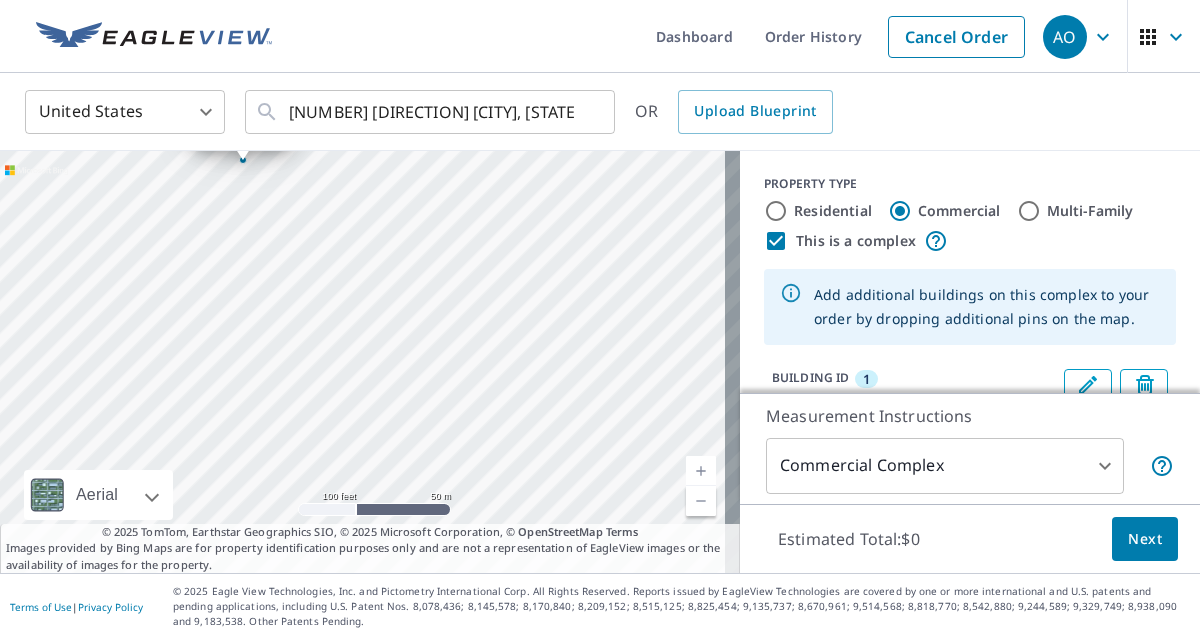 click at bounding box center [701, 471] 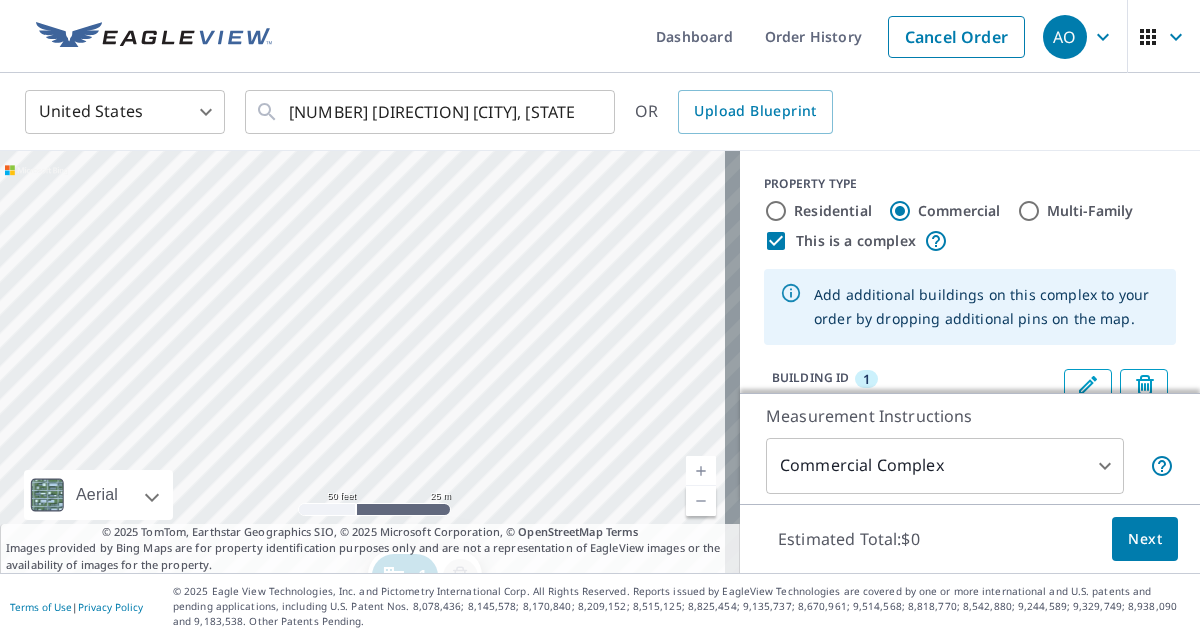 click on "Add additional buildings on this complex to your order by dropping additional pins on the map." at bounding box center (987, 307) 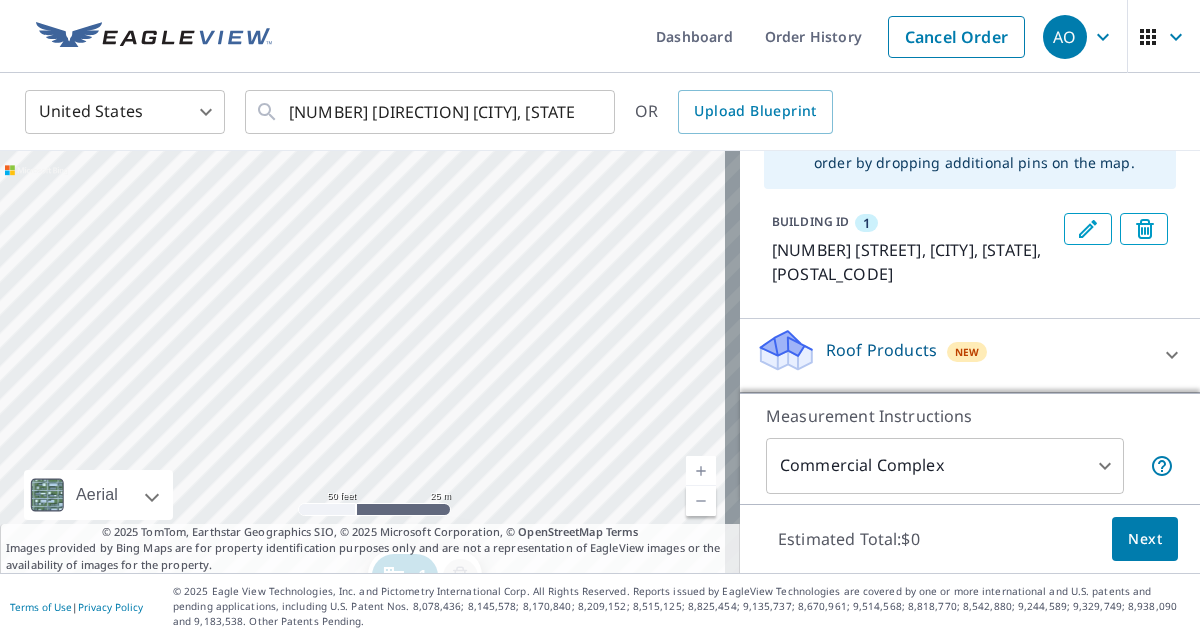 scroll, scrollTop: 161, scrollLeft: 0, axis: vertical 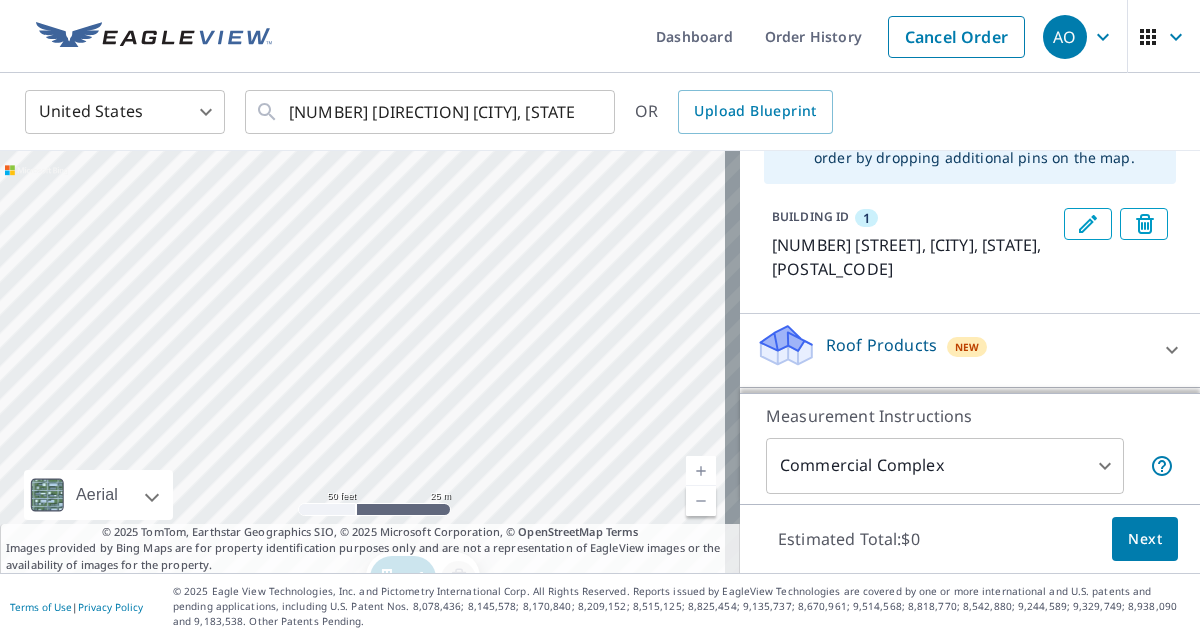 click 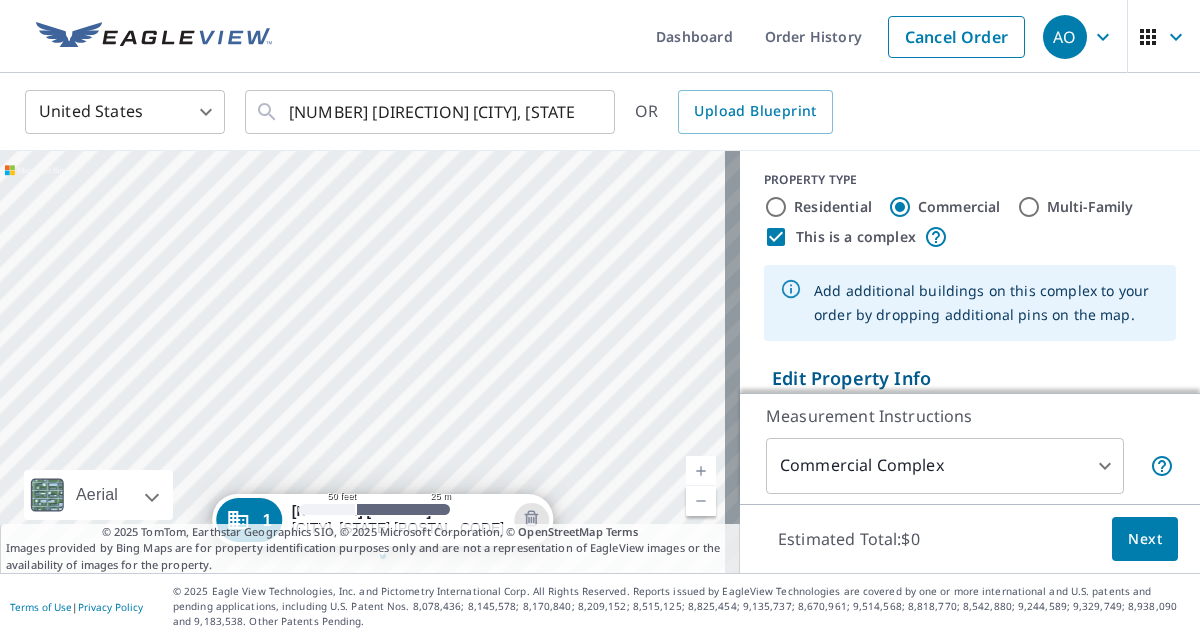 scroll, scrollTop: 0, scrollLeft: 0, axis: both 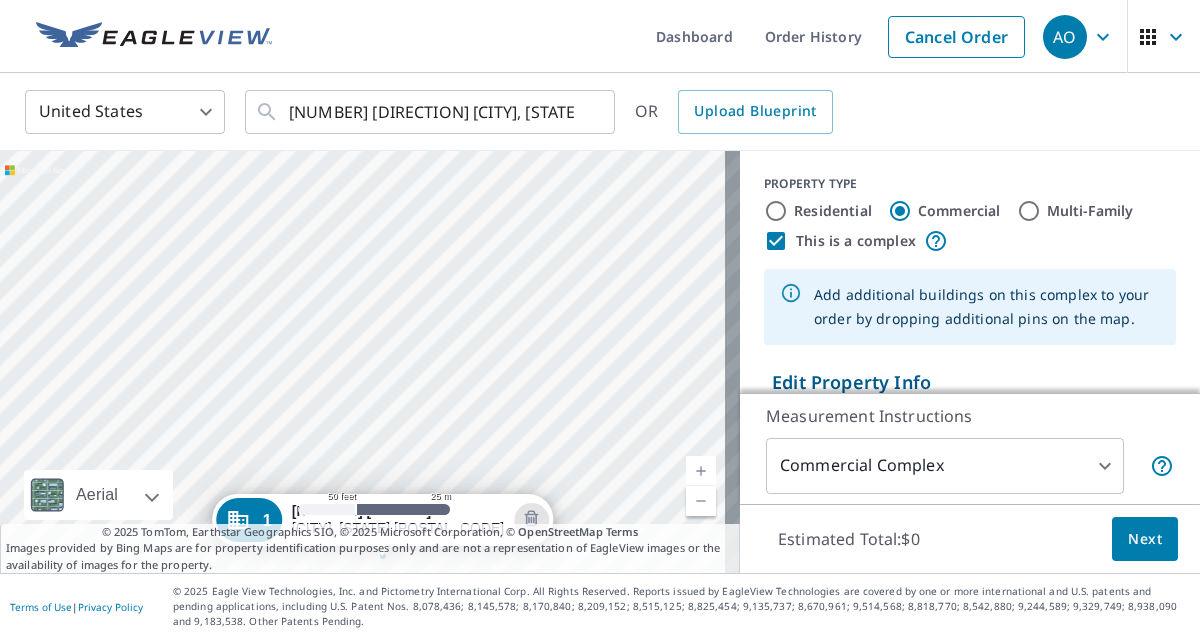 click on "1 [NUMBER] [STREET] [CITY], [STATE] [POSTAL_CODE]" at bounding box center (370, 362) 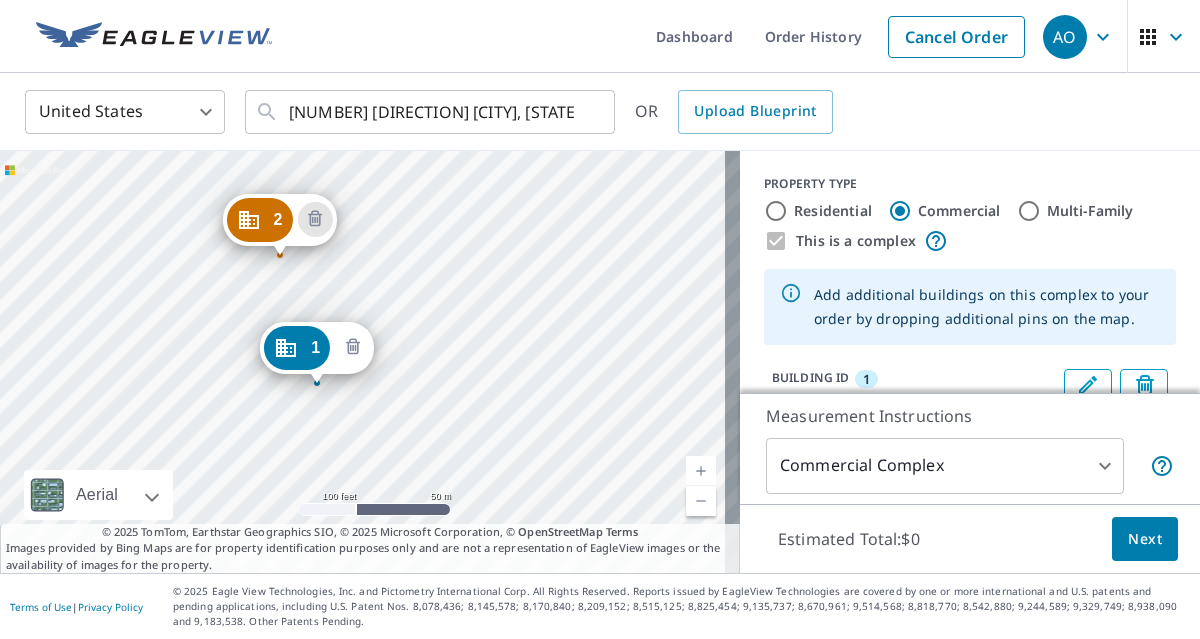 click 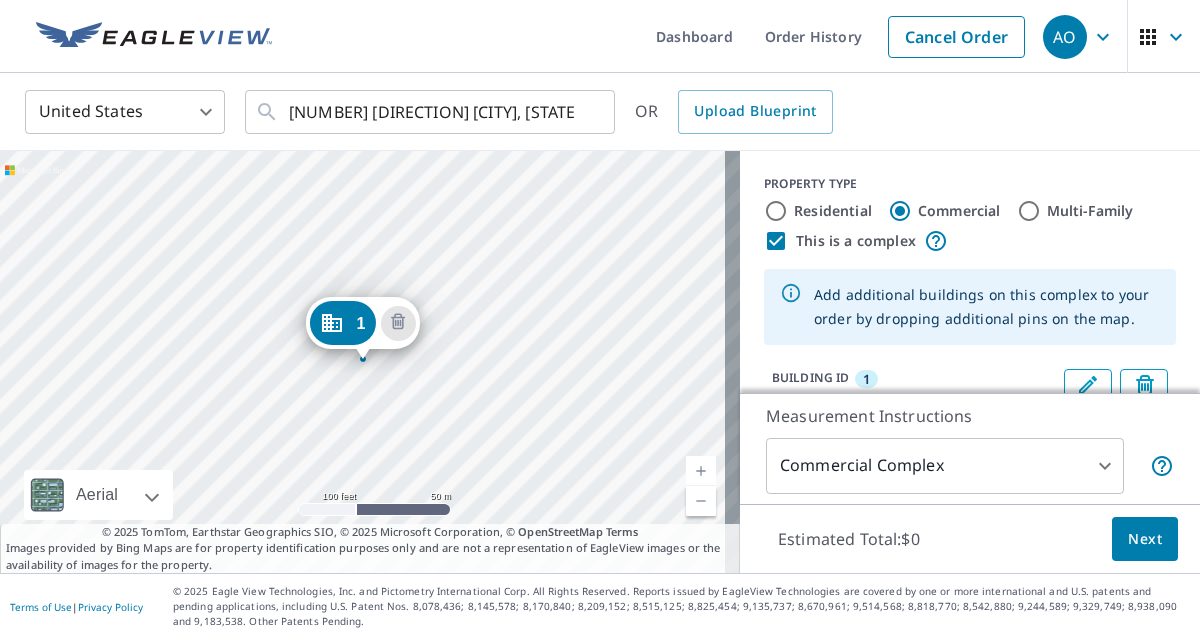 click on "1 [NUMBER] [STREET] [CITY], [STATE] [POSTAL_CODE]" at bounding box center (370, 362) 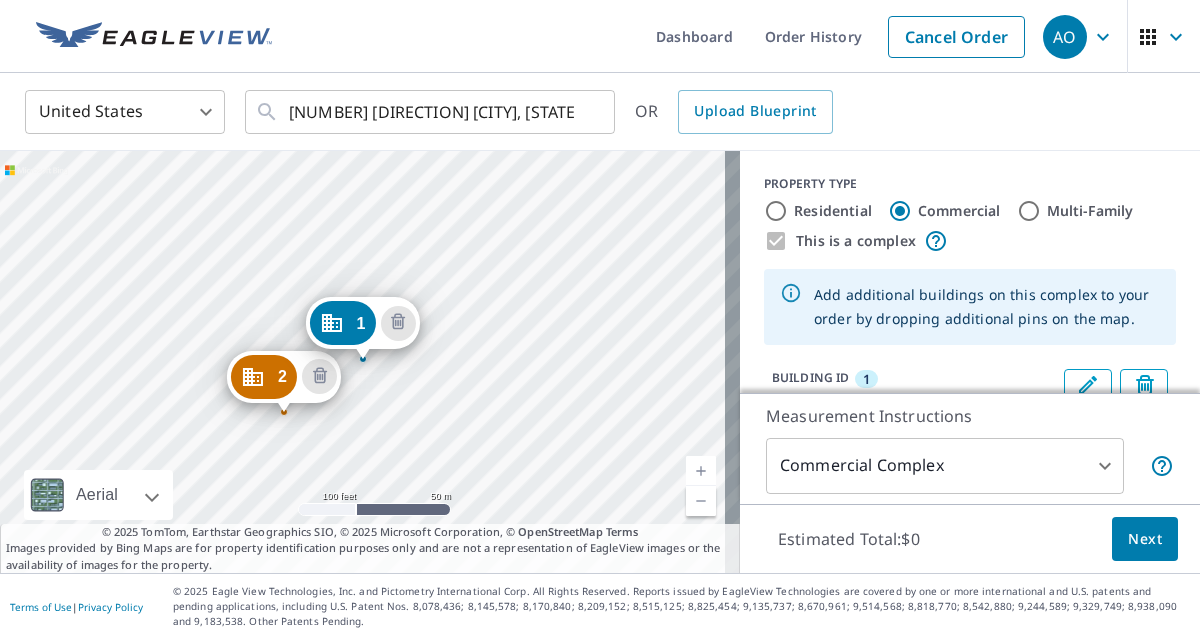 click on "2 [NUMBER] [STREET] [CITY], [STATE] [POSTAL_CODE] 1 [NUMBER] [STREET] [CITY], [STATE] [POSTAL_CODE]" at bounding box center (370, 362) 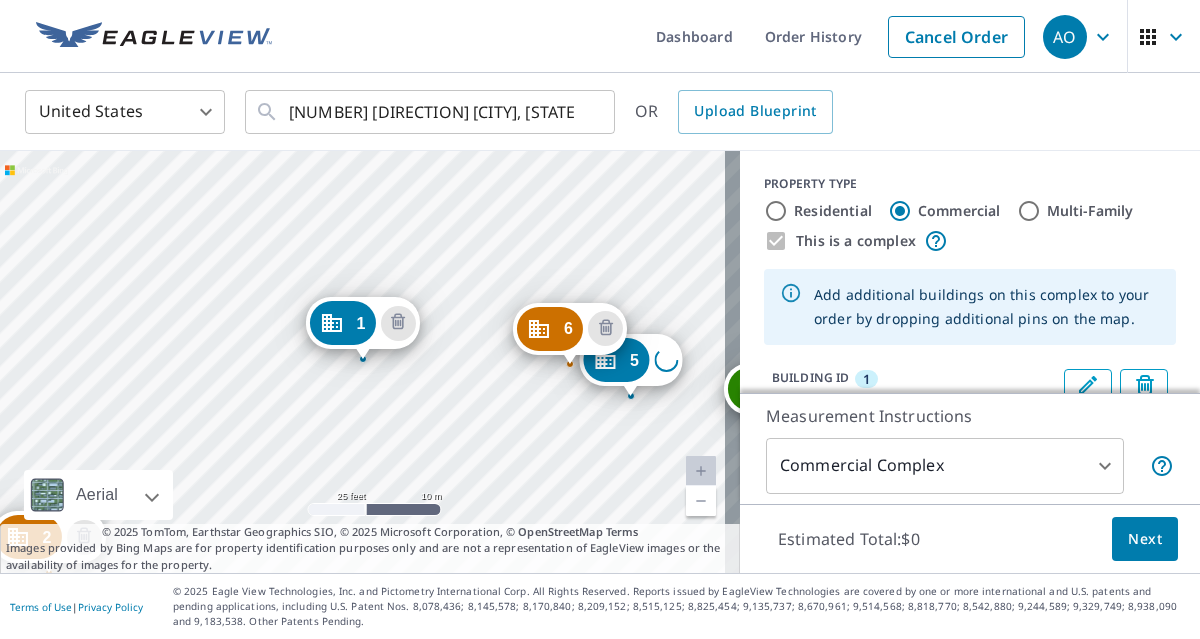 click at bounding box center (701, 501) 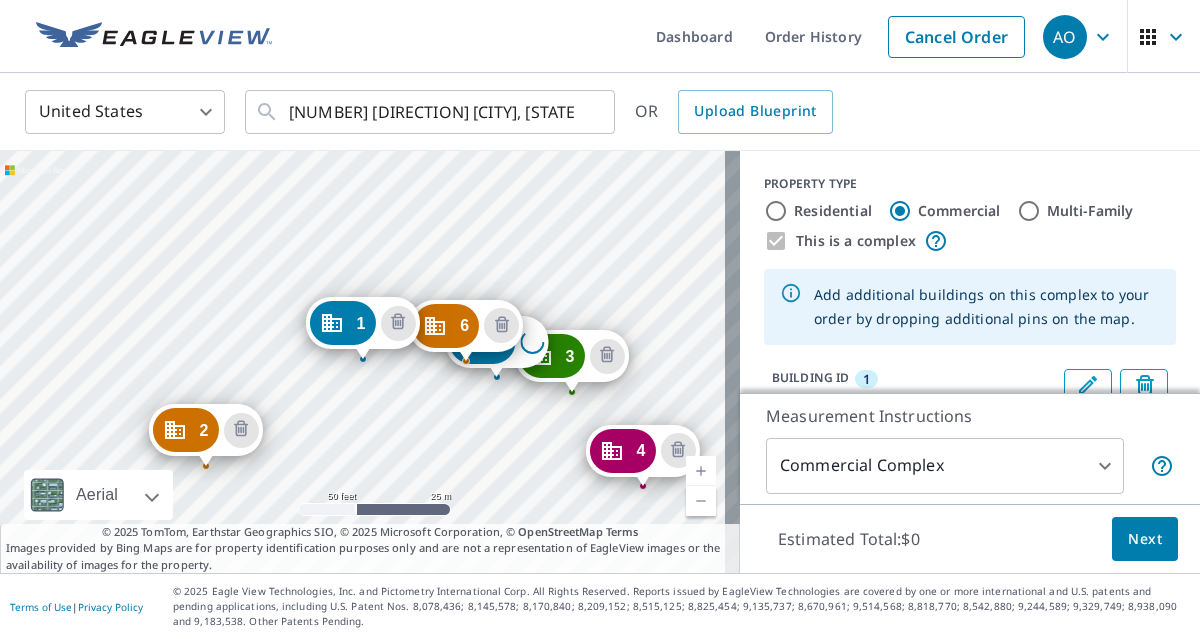 click at bounding box center (701, 471) 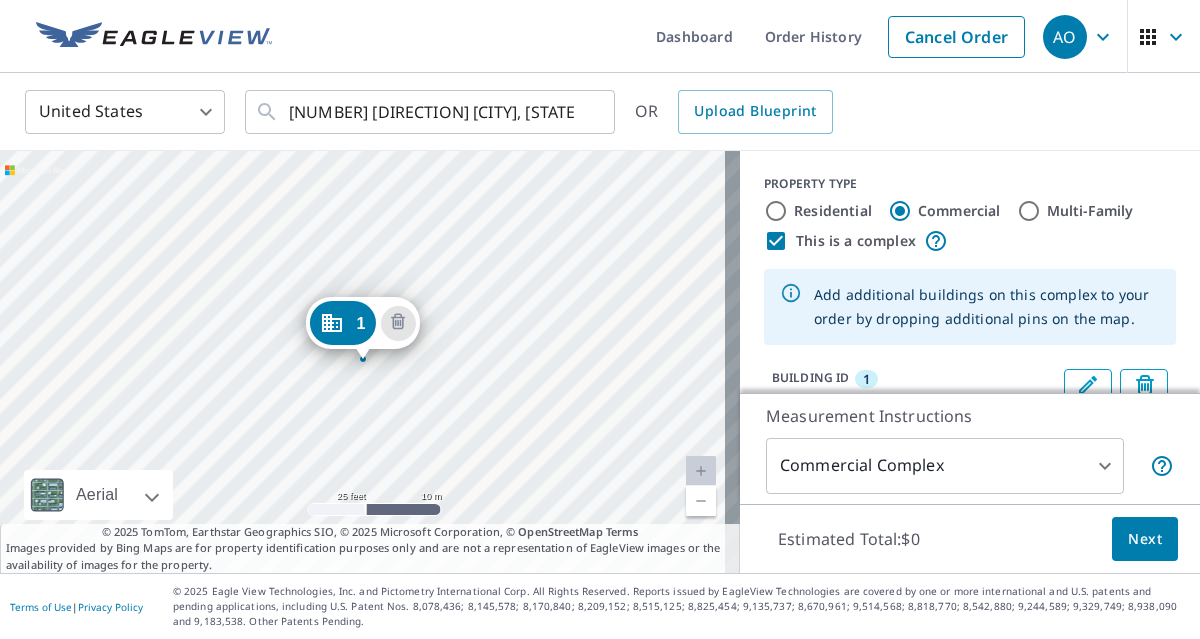 click at bounding box center (701, 501) 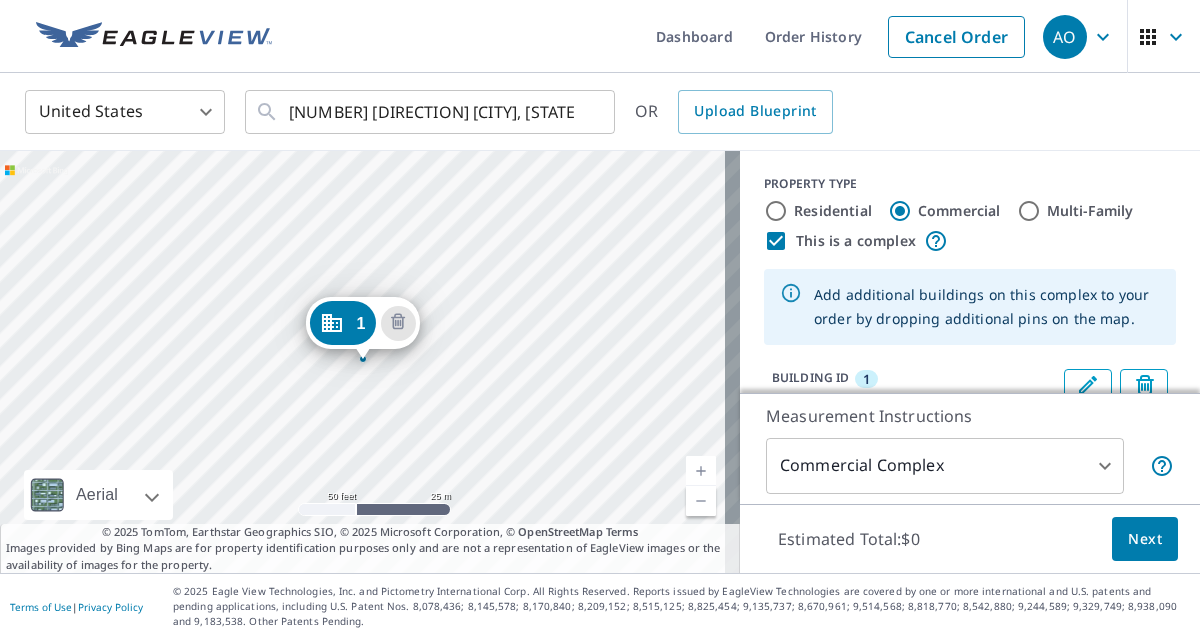 click at bounding box center [701, 501] 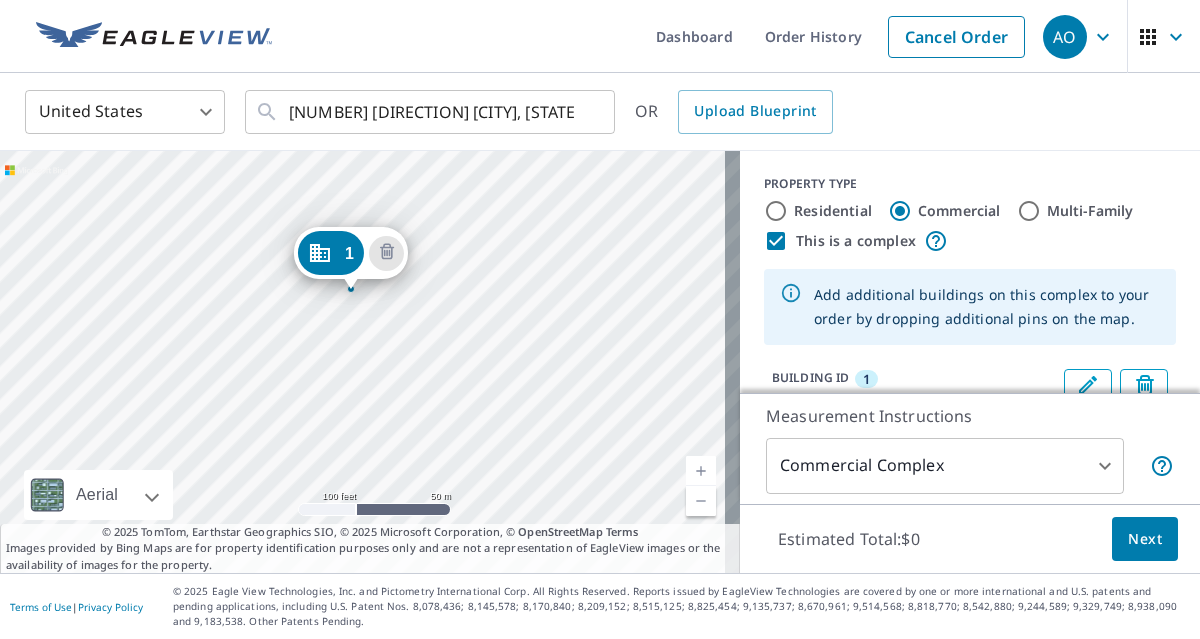 click on "1 [NUMBER] [STREET] [CITY], [STATE] [POSTAL_CODE]" at bounding box center [370, 362] 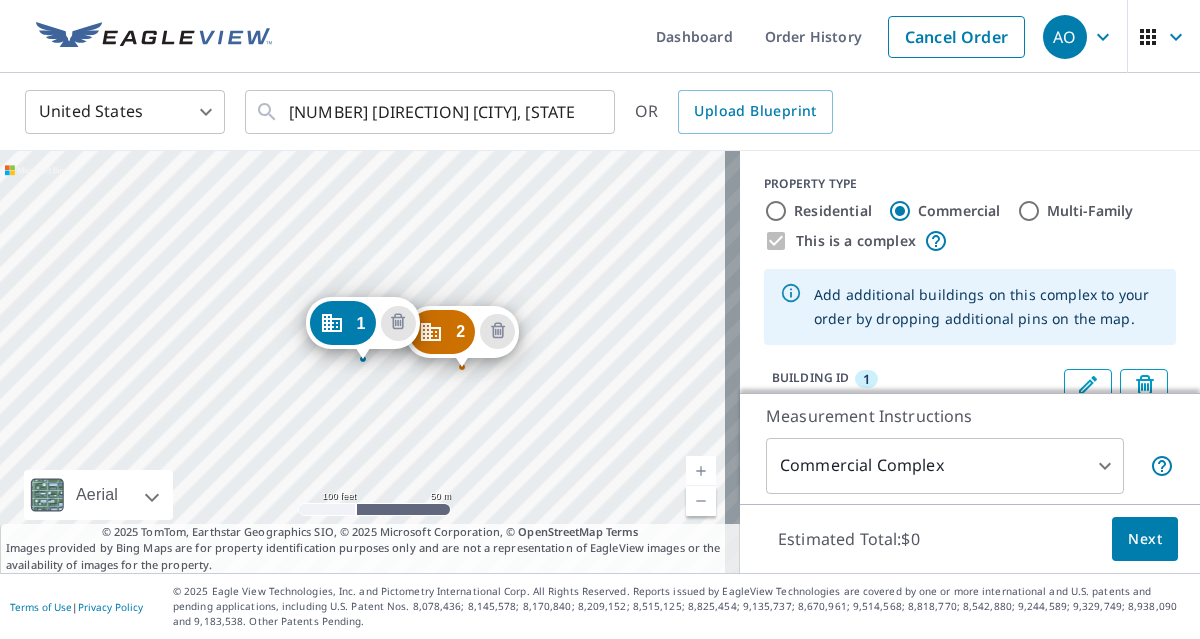 click on "2 [NUMBER] [STREET] [CITY], [STATE] [POSTAL_CODE] 1 [NUMBER] [STREET] [CITY], [STATE] [POSTAL_CODE]" at bounding box center (370, 362) 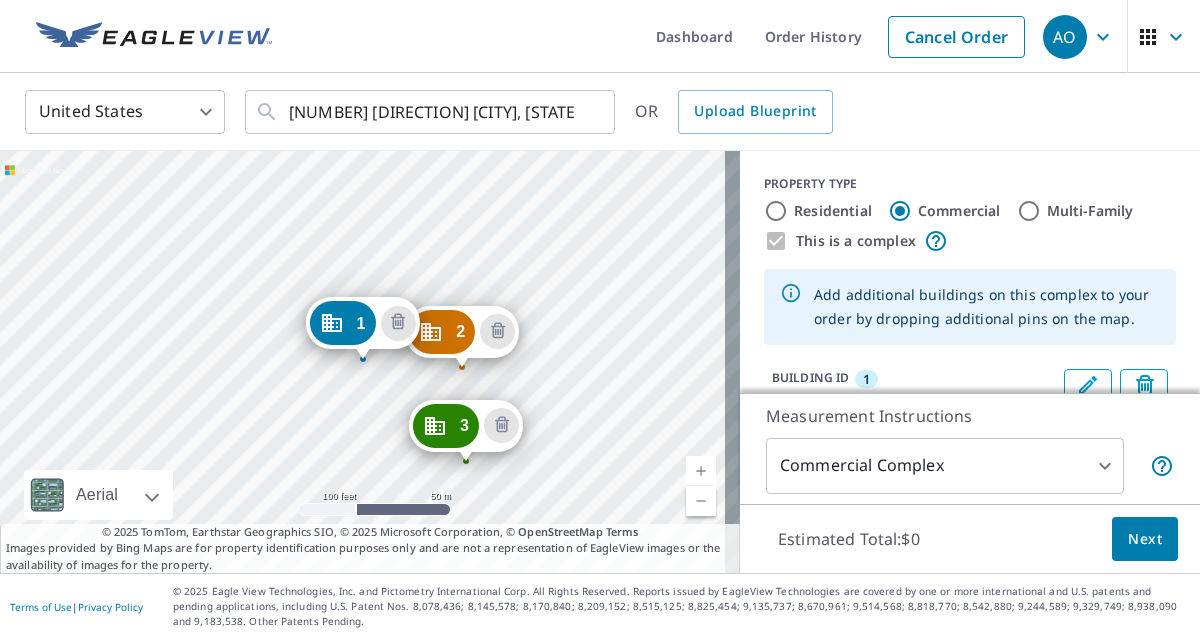 click on "2 [NUMBER] [STREET] [CITY], [STATE] [POSTAL_CODE] 3 [NUMBER] [STREET] [CITY], [STATE] [POSTAL_CODE] 1 [NUMBER] [STREET] [CITY], [STATE] [POSTAL_CODE]" at bounding box center [370, 362] 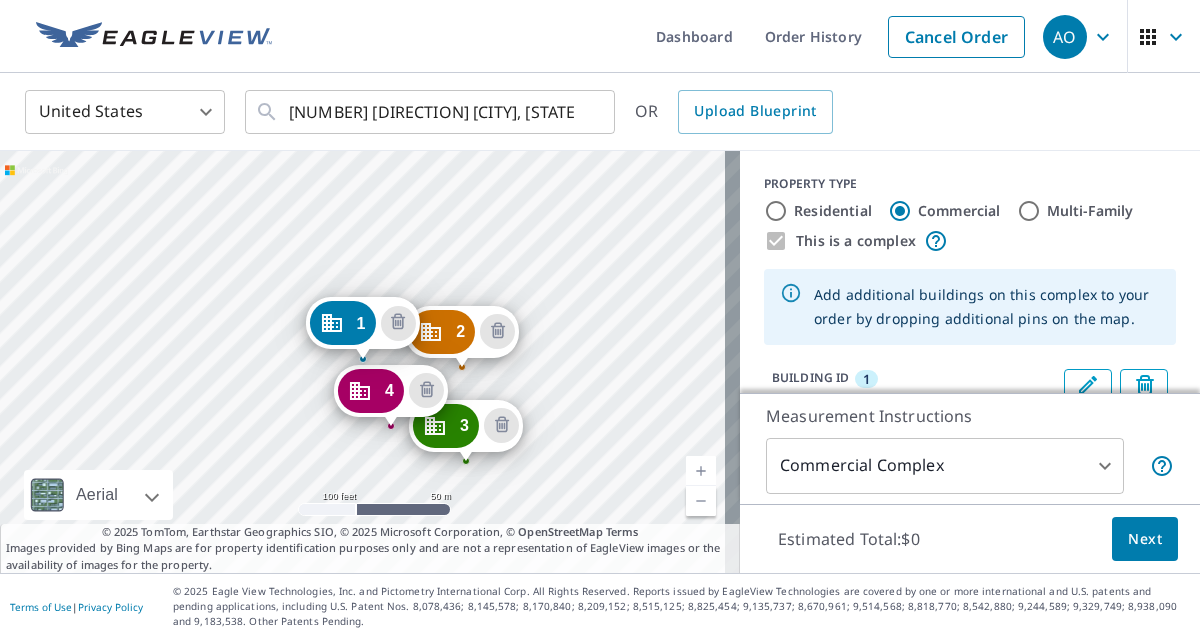 click on "2 [NUMBER] [STREET] [CITY], [STATE] [POSTAL_CODE] 3 [NUMBER] [STREET] [CITY], [STATE] [POSTAL_CODE] 4 [NUMBER] [STREET] [CITY], [STATE] [POSTAL_CODE] 5 [NUMBER] [STREET] [CITY], [STATE] [POSTAL_CODE] 1 [NUMBER] [STREET] [CITY], [STATE] [POSTAL_CODE]" at bounding box center (370, 362) 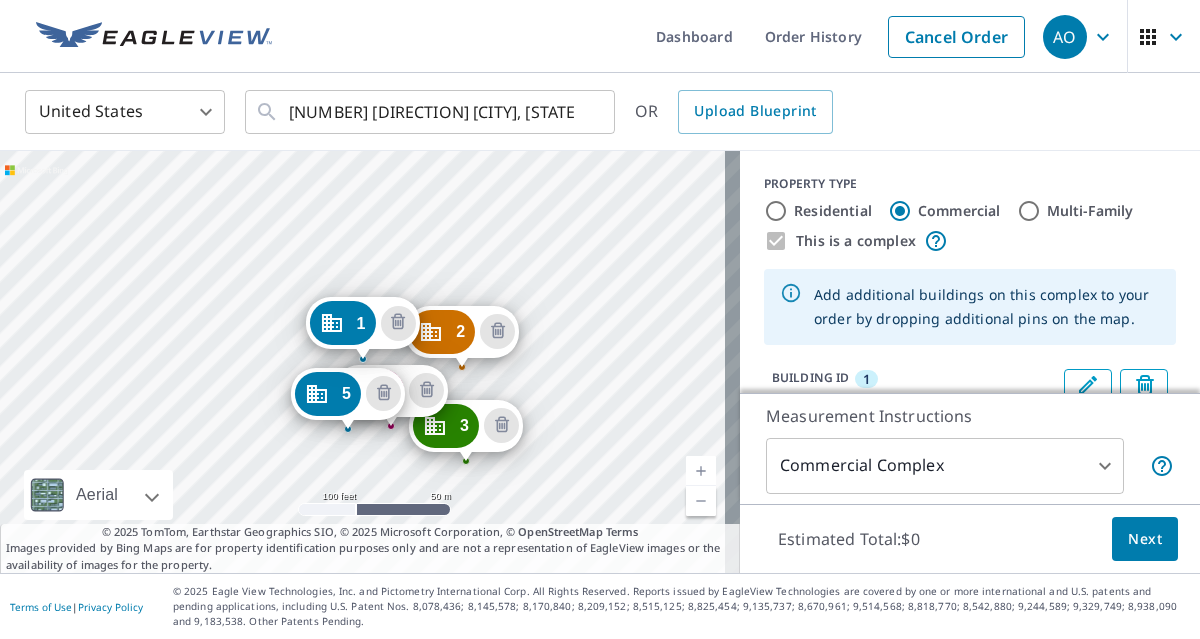 click on "2 [NUMBER] [STREET] [CITY], [STATE] [POSTAL_CODE] 3 [NUMBER] [STREET] [CITY], [STATE] [POSTAL_CODE] 4 [NUMBER] [STREET] [CITY], [STATE] [POSTAL_CODE] 5 [NUMBER] [STREET] [CITY], [STATE] [POSTAL_CODE] 1 [NUMBER] [STREET] [CITY], [STATE] [POSTAL_CODE]" at bounding box center [370, 362] 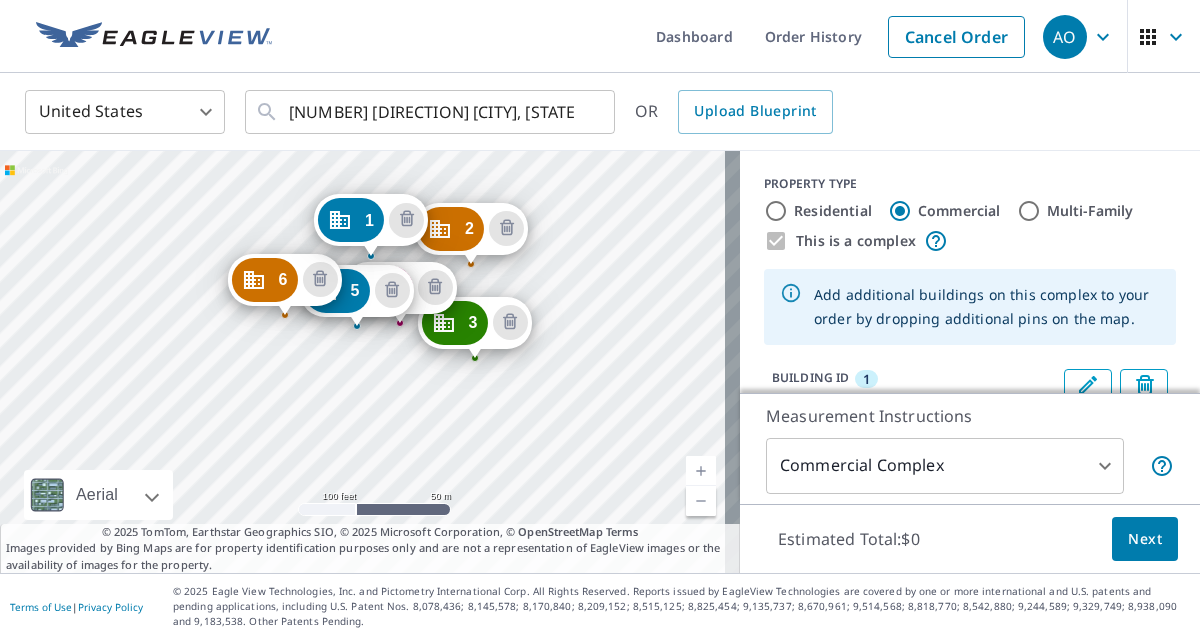click on "2 [NUMBER] [STREET] [CITY], [STATE] [POSTAL_CODE] 3 [NUMBER] [STREET] [CITY], [STATE] [POSTAL_CODE] 4 [NUMBER] [STREET] [CITY], [STATE] [POSTAL_CODE] 5 [NUMBER] [STREET] [CITY], [STATE] [POSTAL_CODE] 6 [NUMBER] [STREET] [CITY], [STATE] [POSTAL_CODE] 1 [NUMBER] [STREET] [CITY], [STATE] [POSTAL_CODE]" at bounding box center [370, 362] 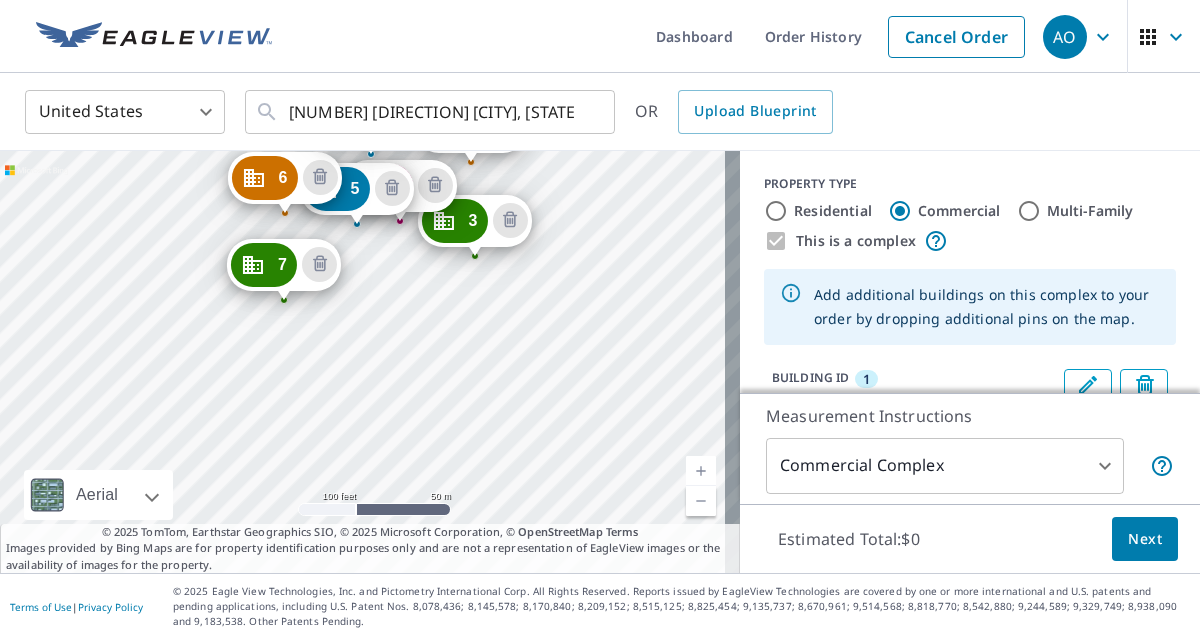 click on "2 [NUMBER] [STREET] [CITY], [STATE] [POSTAL_CODE] 3 [NUMBER] [STREET] [CITY], [STATE] [POSTAL_CODE] 4 [NUMBER] [STREET] [CITY], [STATE] [POSTAL_CODE] 5 [NUMBER] [STREET] [CITY], [STATE] [POSTAL_CODE] 6 [NUMBER] [STREET] [CITY], [STATE] [POSTAL_CODE] 7 [NUMBER] [STREET] [CITY], [STATE] [POSTAL_CODE] 1 [NUMBER] [STREET] [CITY], [STATE] [POSTAL_CODE]" at bounding box center [370, 362] 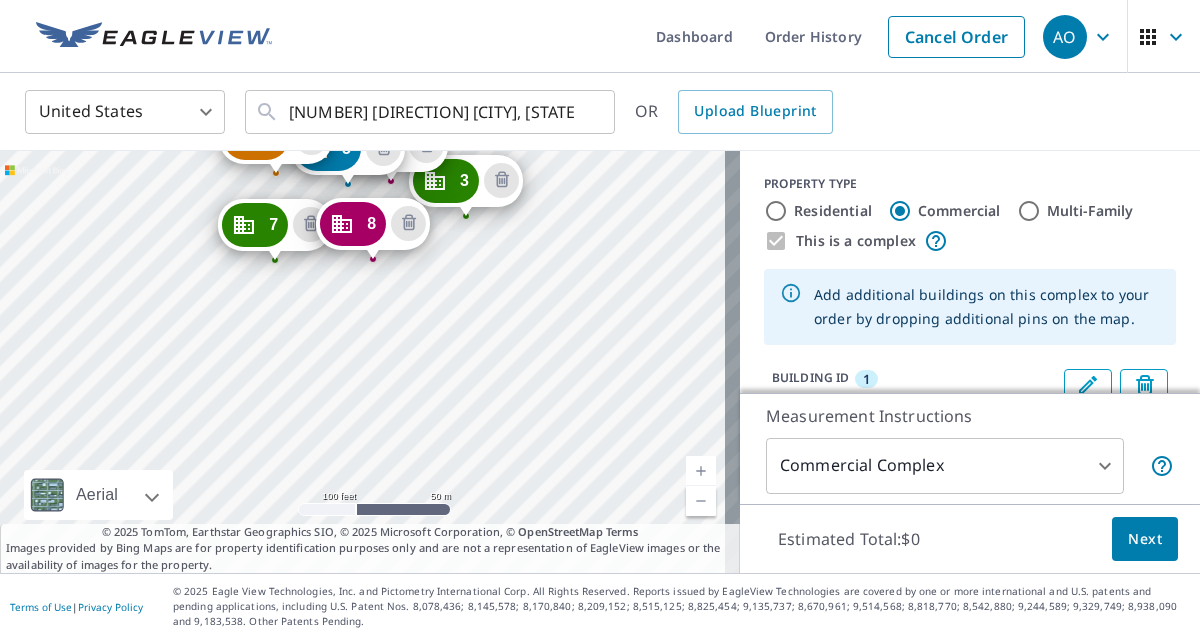 click on "2 [NUMBER] [STREET] [CITY], [STATE] [POSTAL_CODE] 3 [NUMBER] [STREET] [CITY], [STATE] [POSTAL_CODE] 4 [NUMBER] [STREET] [CITY], [STATE] [POSTAL_CODE] 5 [NUMBER] [STREET] [CITY], [STATE] [POSTAL_CODE] 6 [NUMBER] [STREET] [CITY], [STATE] [POSTAL_CODE] 7 [NUMBER] [STREET] [CITY], [STATE] [POSTAL_CODE] 8 [NUMBER] [STREET] [CITY], [STATE] [POSTAL_CODE] 1 [NUMBER] [STREET] [CITY], [STATE] [POSTAL_CODE]" at bounding box center [370, 362] 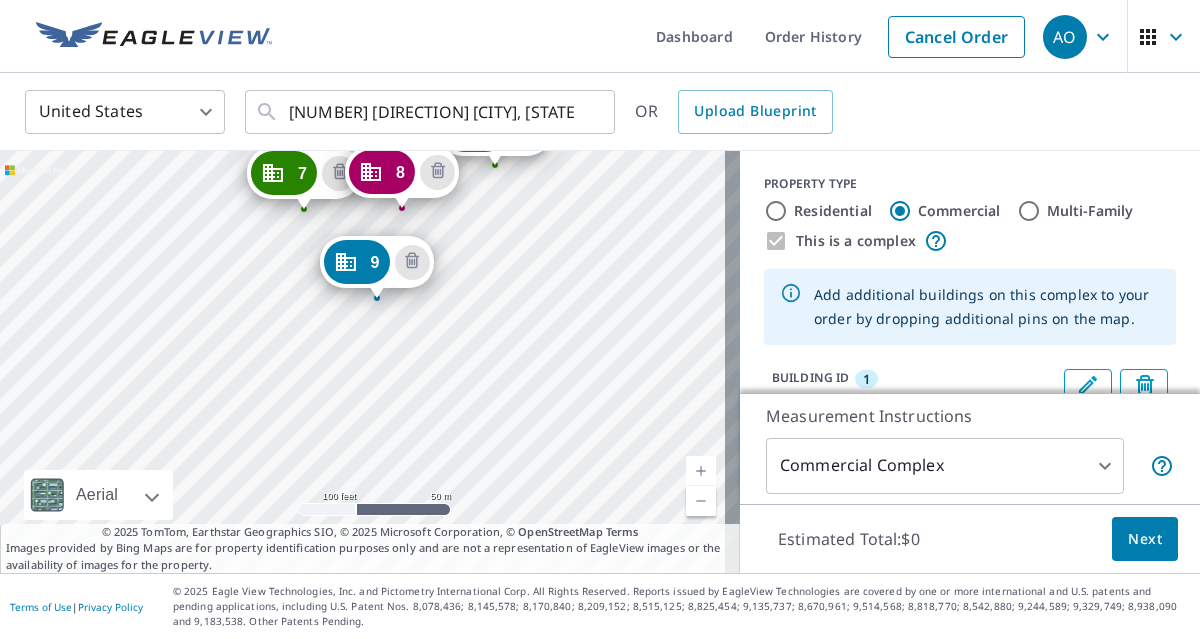 click on "2 [NUMBER] [STREET] [CITY], [STATE] [POSTAL_CODE] 3 [NUMBER] [STREET] [CITY], [STATE] [POSTAL_CODE] 4 [NUMBER] [STREET] [CITY], [STATE] [POSTAL_CODE] 5 [NUMBER] [STREET] [CITY], [STATE] [POSTAL_CODE] 6 [NUMBER] [STREET] [CITY], [STATE] [POSTAL_CODE] 7 [NUMBER] [STREET] [CITY], [STATE] [POSTAL_CODE] 8 [NUMBER] [STREET] [CITY], [STATE] [POSTAL_CODE] 9 [NUMBER] [STREET] [CITY], [STATE] [POSTAL_CODE] 1 [NUMBER] [STREET] [CITY], [STATE] [POSTAL_CODE]" at bounding box center [370, 362] 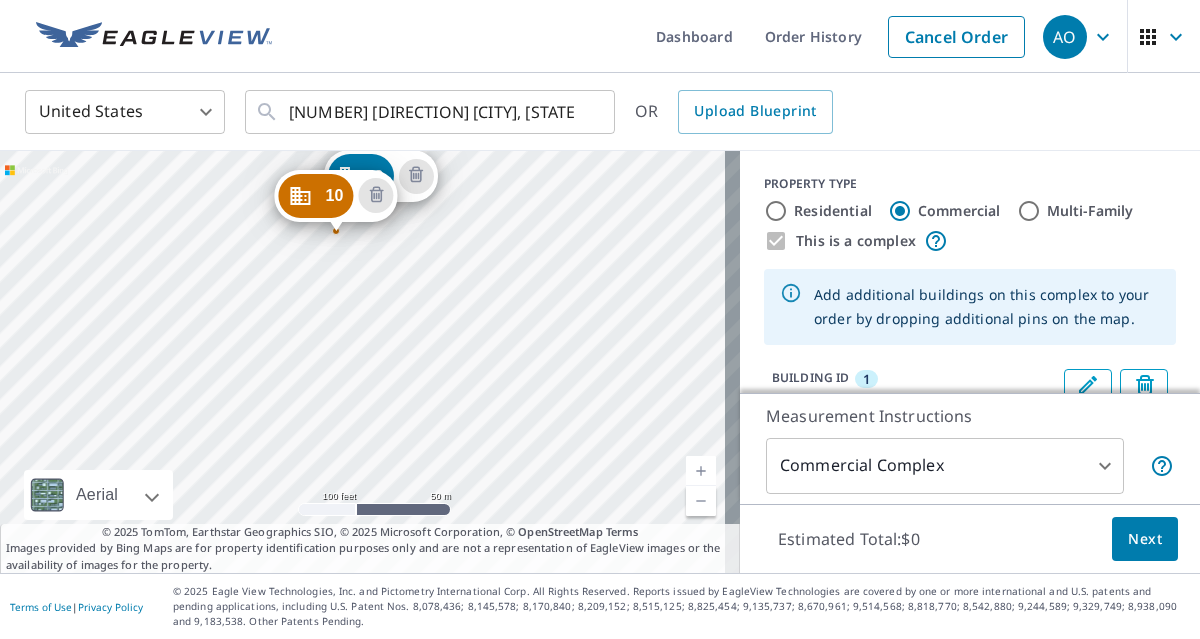 click on "2 [NUMBER] [STREET] [CITY], [STATE] [POSTAL_CODE] 3 [NUMBER] [STREET] [CITY], [STATE] [POSTAL_CODE] 4 [NUMBER] [STREET] [CITY], [STATE] [POSTAL_CODE] 5 [NUMBER] [STREET] [CITY], [STATE] [POSTAL_CODE] 6 [NUMBER] [STREET] [CITY], [STATE] [POSTAL_CODE] 7 [NUMBER] [STREET] [CITY], [STATE] [POSTAL_CODE] 8 [NUMBER] [STREET] [CITY], [STATE] [POSTAL_CODE] 9 [NUMBER] [STREET] [CITY], [STATE] [POSTAL_CODE] 10 [NUMBER] [STREET] [CITY], [STATE] [POSTAL_CODE] 1 [NUMBER] [STREET] [CITY], [STATE] [POSTAL_CODE]" at bounding box center [370, 362] 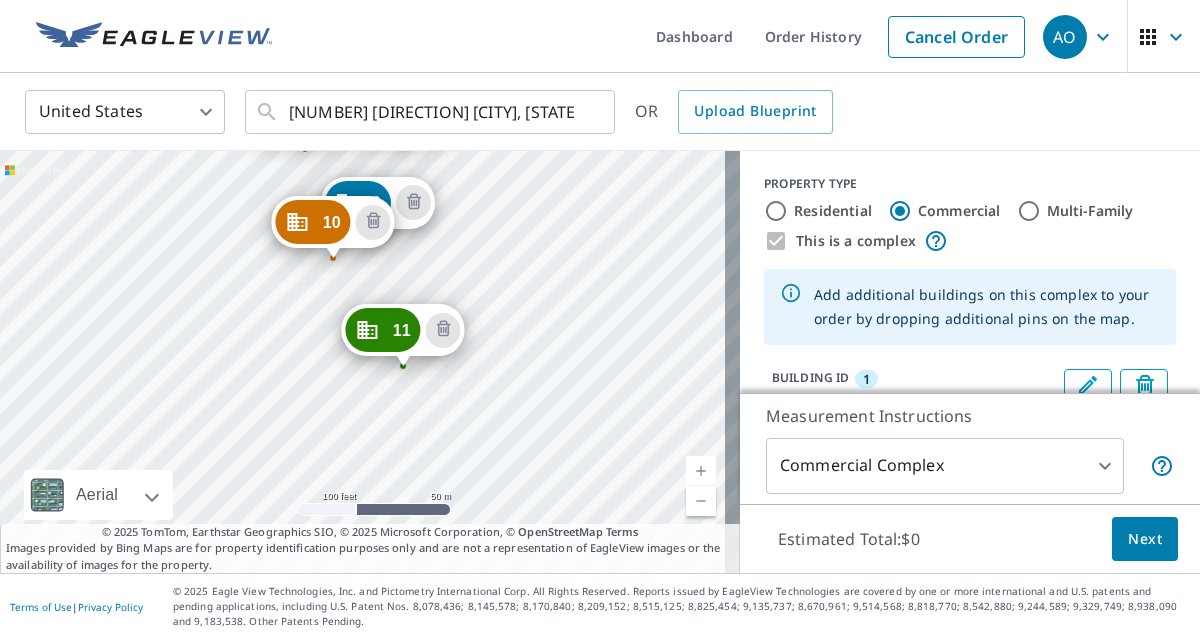click on "2 [NUMBER] [STREET] [CITY], [STATE] [POSTAL_CODE] 3 [NUMBER] [STREET] [CITY], [STATE] [POSTAL_CODE] 4 [NUMBER] [STREET] [CITY], [STATE] [POSTAL_CODE] 5 [NUMBER] [STREET] [CITY], [STATE] [POSTAL_CODE] 6 [NUMBER] [STREET] [CITY], [STATE] [POSTAL_CODE] 7 [NUMBER] [STREET] [CITY], [STATE] [POSTAL_CODE] 8 [NUMBER] [STREET] [CITY], [STATE] [POSTAL_CODE] 9 [NUMBER] [STREET] [CITY], [STATE] [POSTAL_CODE] 10 [NUMBER] [STREET] [CITY], [STATE] [POSTAL_CODE] 11 [NUMBER] [STREET] [CITY], [STATE] [POSTAL_CODE] 1 [NUMBER] [STREET] [CITY], [STATE] [POSTAL_CODE]" at bounding box center [370, 362] 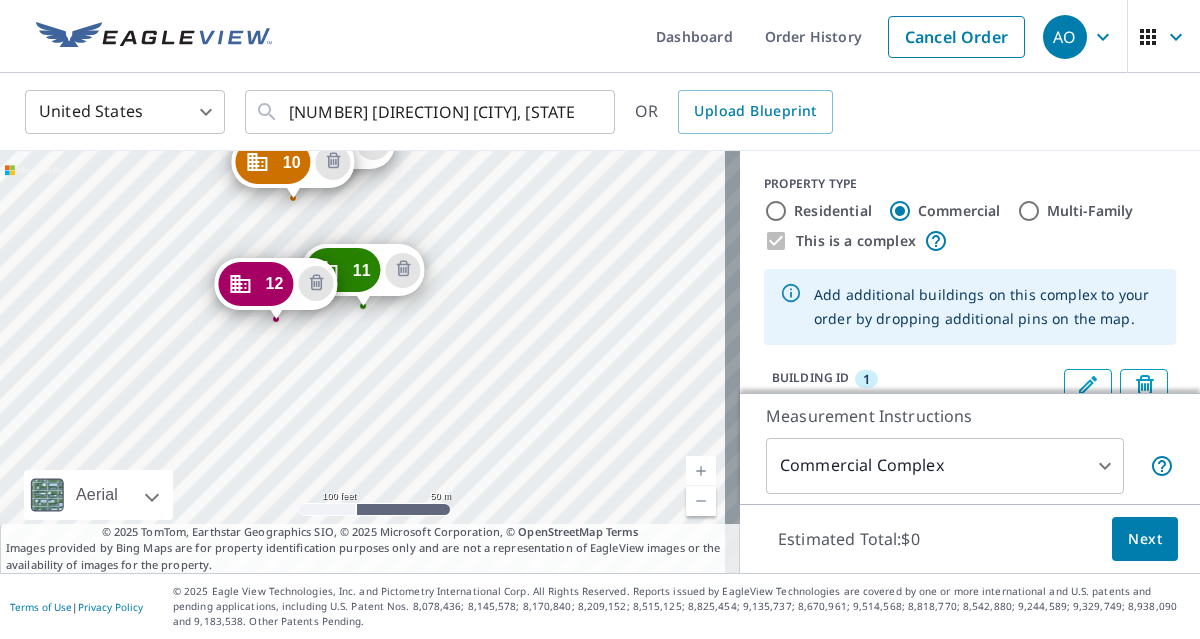 click on "2 [NUMBER] [STREET] [CITY], [STATE] [POSTAL_CODE] 3 [NUMBER] [STREET] [CITY], [STATE] [POSTAL_CODE] 4 [NUMBER] [STREET] [CITY], [STATE] [POSTAL_CODE] 5 [NUMBER] [STREET] [CITY], [STATE] [POSTAL_CODE] 6 [NUMBER] [STREET] [CITY], [STATE] [POSTAL_CODE] 7 [NUMBER] [STREET] [CITY], [STATE] [POSTAL_CODE] 8 [NUMBER] [STREET] [CITY], [STATE] [POSTAL_CODE] 9 [NUMBER] [STREET] [CITY], [STATE] [POSTAL_CODE] 10 [NUMBER] [STREET] [CITY], [STATE] [POSTAL_CODE] 11 [NUMBER] [STREET] [CITY], [STATE] [POSTAL_CODE] 12 [NUMBER] [STREET] [CITY], [STATE] [POSTAL_CODE] 1 [NUMBER] [STREET] [CITY], [STATE] [POSTAL_CODE]" at bounding box center (370, 362) 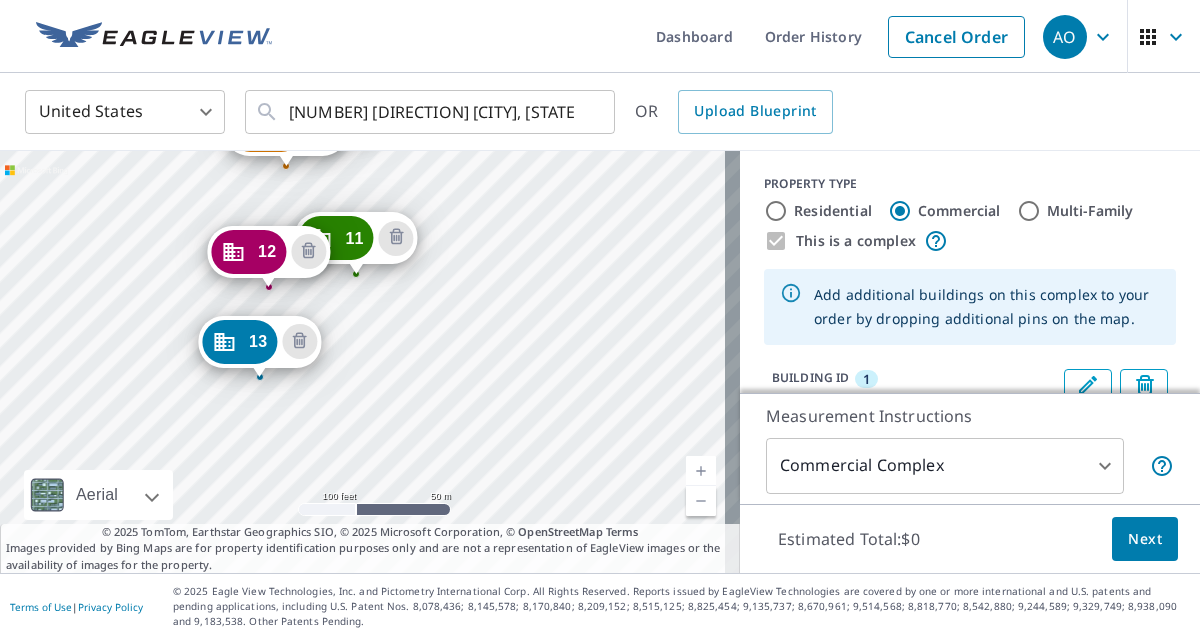 click on "2 [NUMBER] [STREET] [CITY], [STATE] [POSTAL_CODE] 3 [NUMBER] [STREET] [CITY], [STATE] [POSTAL_CODE] 4 [NUMBER] [STREET] [CITY], [STATE] [POSTAL_CODE] 5 [NUMBER] [STREET] [CITY], [STATE] [POSTAL_CODE] 6 [NUMBER] [STREET] [CITY], [STATE] [POSTAL_CODE] 7 [NUMBER] [STREET] [CITY], [STATE] [POSTAL_CODE] 8 [NUMBER] [STREET] [CITY], [STATE] [POSTAL_CODE] 9 [NUMBER] [STREET] [CITY], [STATE] [POSTAL_CODE] 10 [NUMBER] [STREET] [CITY], [STATE] [POSTAL_CODE] 11 [NUMBER] [STREET] [CITY], [STATE] [POSTAL_CODE] 12 [NUMBER] [STREET] [CITY], [STATE] [POSTAL_CODE] 13 [NUMBER] [STREET] [CITY], [STATE] [POSTAL_CODE] 1 [NUMBER] [STREET] [CITY], [STATE] [POSTAL_CODE]" at bounding box center (370, 362) 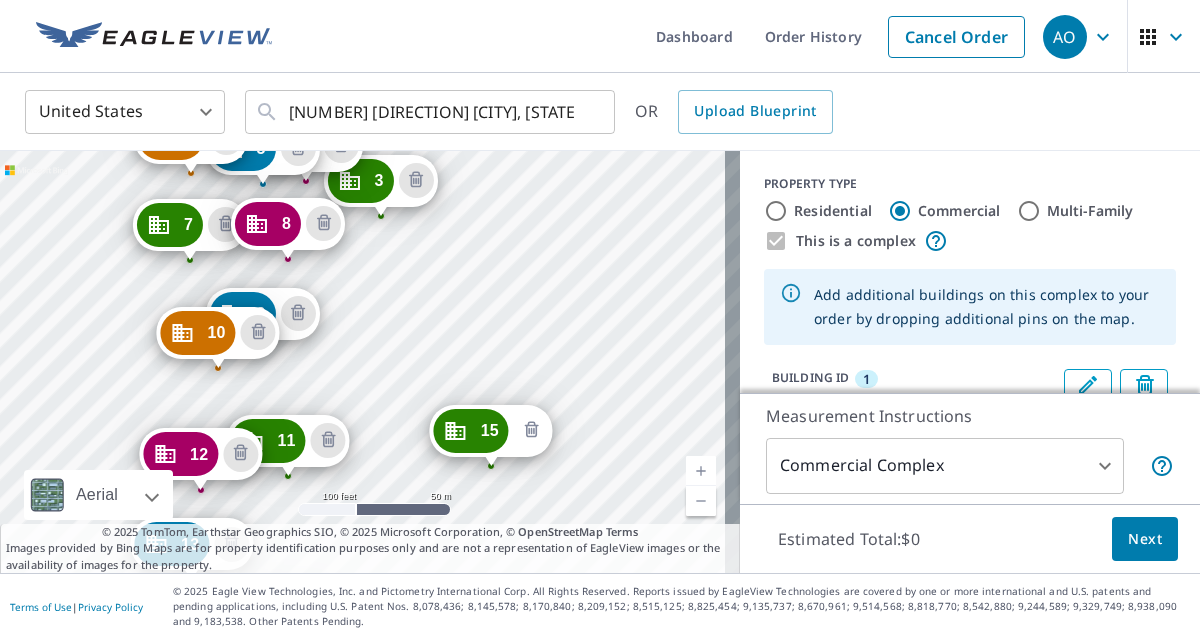 click 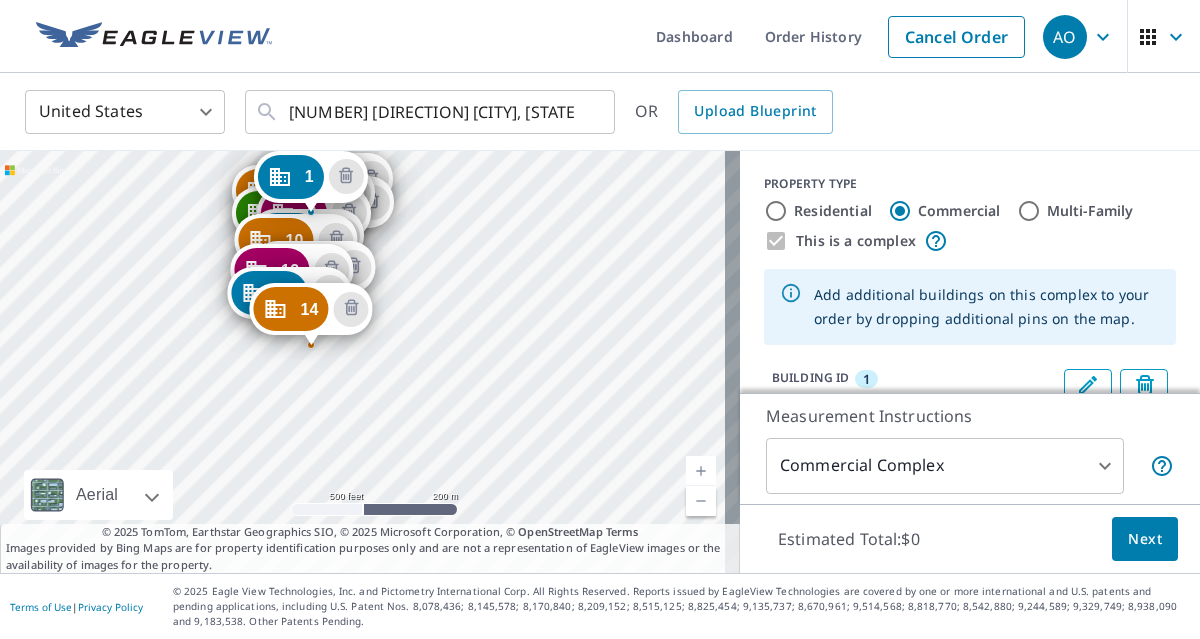 click at bounding box center [701, 471] 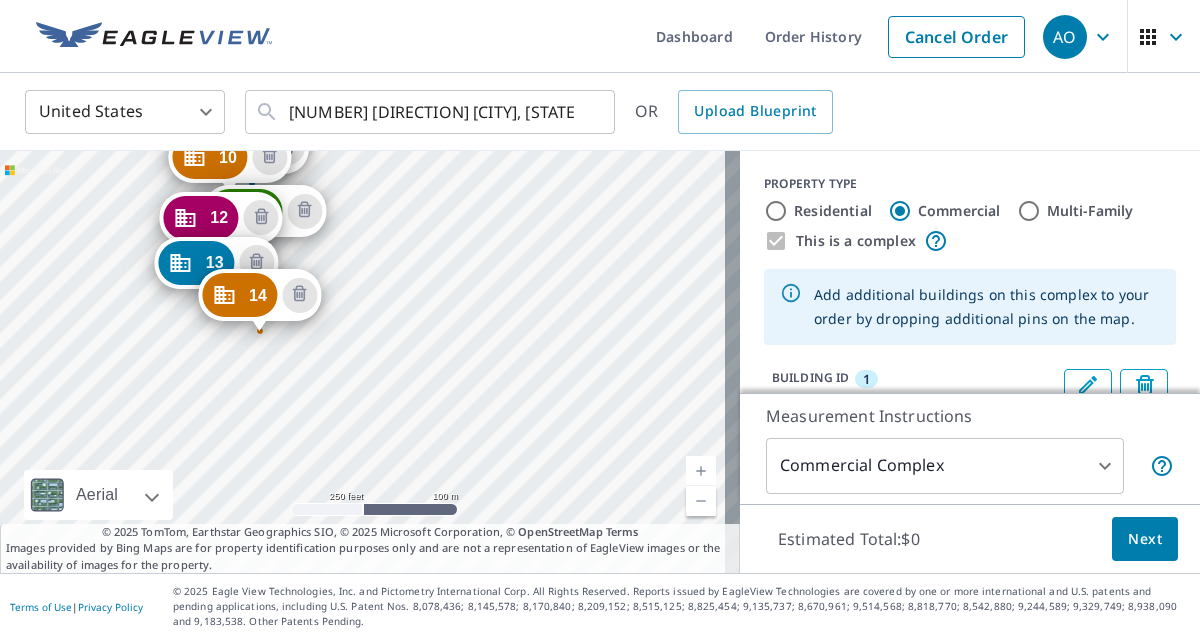 click at bounding box center (701, 471) 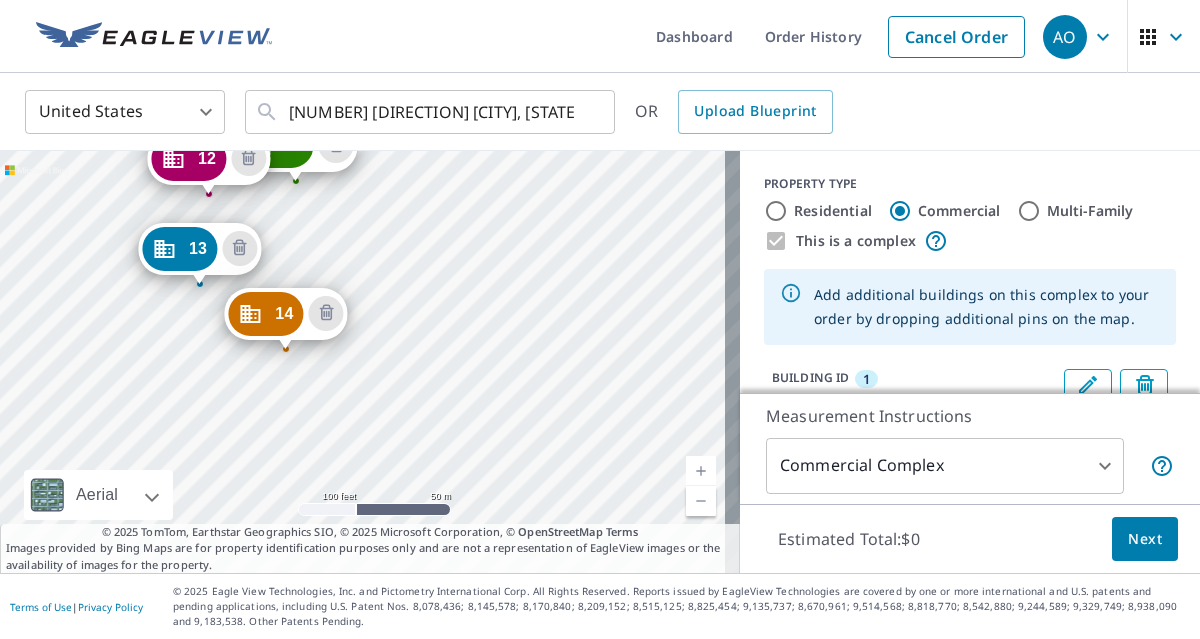 click on "2 [NUMBER] [STREET] [CITY], [STATE] [POSTAL_CODE] 3 [NUMBER] [STREET] [CITY], [STATE] [POSTAL_CODE] 4 [NUMBER] [STREET] [CITY], [STATE] [POSTAL_CODE] 5 [NUMBER] [STREET] [CITY], [STATE] [POSTAL_CODE] 6 [NUMBER] [STREET] [CITY], [STATE] [POSTAL_CODE] 7 [NUMBER] [STREET] [CITY], [STATE] [POSTAL_CODE] 8 [NUMBER] [STREET] [CITY], [STATE] [POSTAL_CODE] 9 [NUMBER] [STREET] [CITY], [STATE] [POSTAL_CODE] 10 [NUMBER] [STREET] [CITY], [STATE] [POSTAL_CODE] 11 [NUMBER] [STREET] [CITY], [STATE] [POSTAL_CODE] 12 [NUMBER] [STREET] [CITY], [STATE] [POSTAL_CODE] 13 [NUMBER] [STREET] [CITY], [STATE] [POSTAL_CODE] 14 [NUMBER] [STREET] [CITY], [STATE] [POSTAL_CODE] 1 [NUMBER] [STREET] [CITY], [STATE] [POSTAL_CODE]" at bounding box center (370, 362) 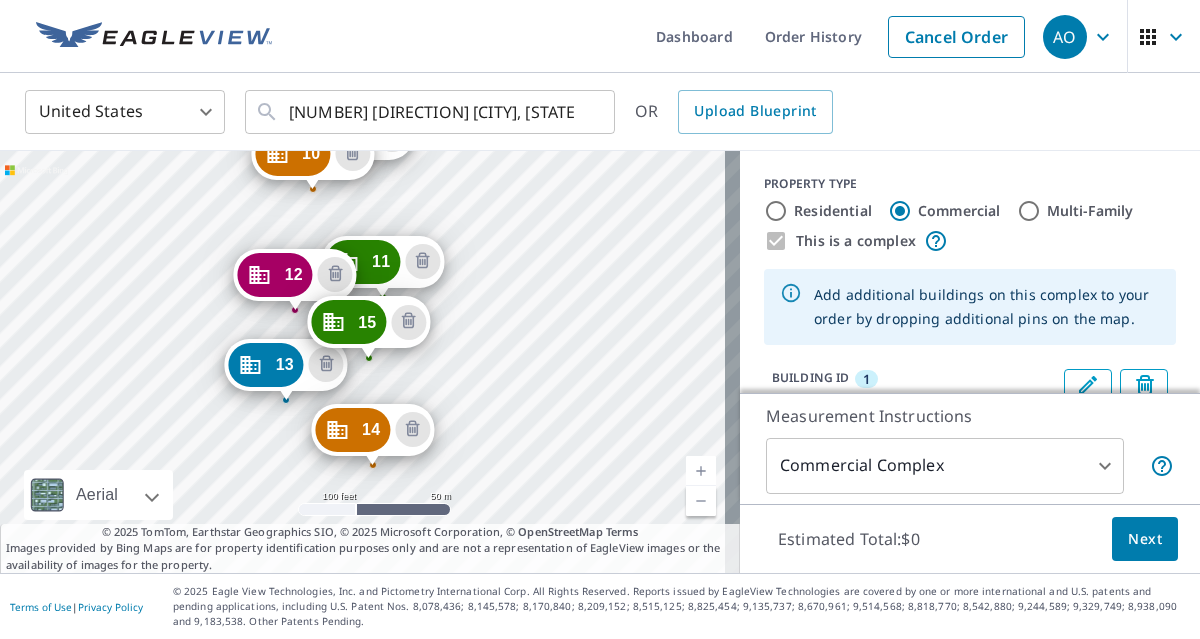 click at bounding box center (701, 471) 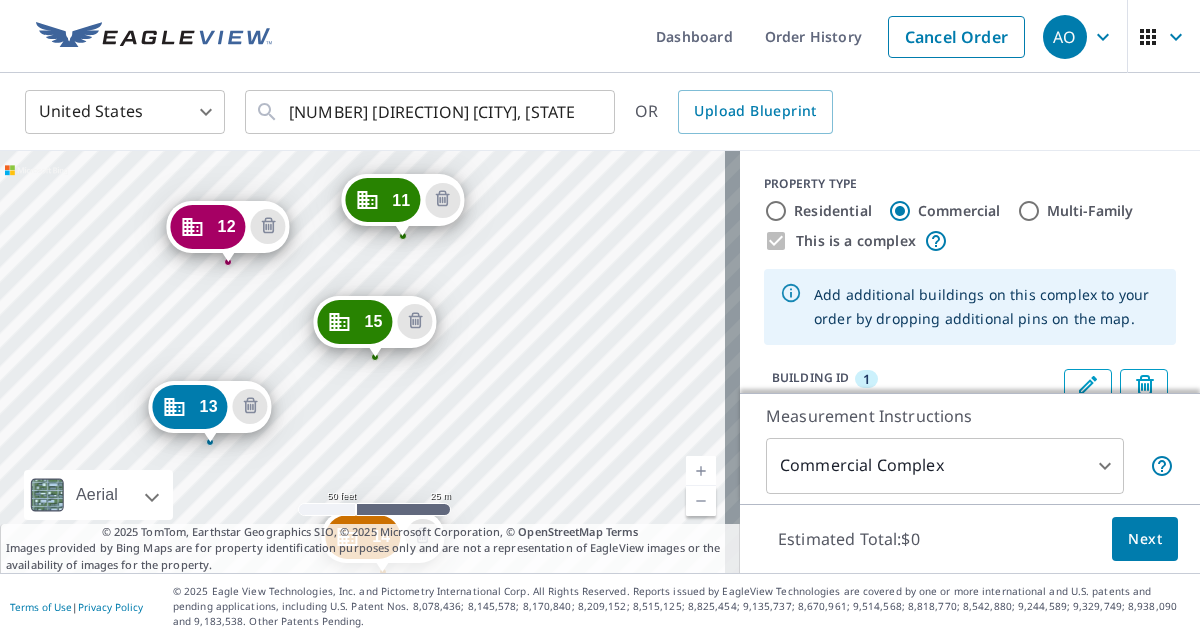 click on "2 [NUMBER] [STREET] [CITY], [STATE] [POSTAL_CODE] 3 [NUMBER] [STREET] [CITY], [STATE] [POSTAL_CODE] 4 [NUMBER] [STREET] [CITY], [STATE] [POSTAL_CODE] 5 [NUMBER] [STREET] [CITY], [STATE] [POSTAL_CODE] 6 [NUMBER] [STREET] [CITY], [STATE] [POSTAL_CODE] 7 [NUMBER] [STREET] [CITY], [STATE] [POSTAL_CODE] 8 [NUMBER] [STREET] [CITY], [STATE] [POSTAL_CODE] 9 [NUMBER] [STREET] [CITY], [STATE] [POSTAL_CODE] 10 [NUMBER] [STREET] [CITY], [STATE] [POSTAL_CODE] 11 [NUMBER] [STREET] [CITY], [STATE] [POSTAL_CODE] 12 [NUMBER] [STREET] [CITY], [STATE] [POSTAL_CODE] 13 [NUMBER] [STREET] [CITY], [STATE] [POSTAL_CODE] 14 [NUMBER] [STREET] [CITY], [STATE] [POSTAL_CODE] 15 [NUMBER] [STREET] [CITY], [STATE] [POSTAL_CODE] 1 [NUMBER] [STREET] [CITY], [STATE] [POSTAL_CODE]" at bounding box center [370, 362] 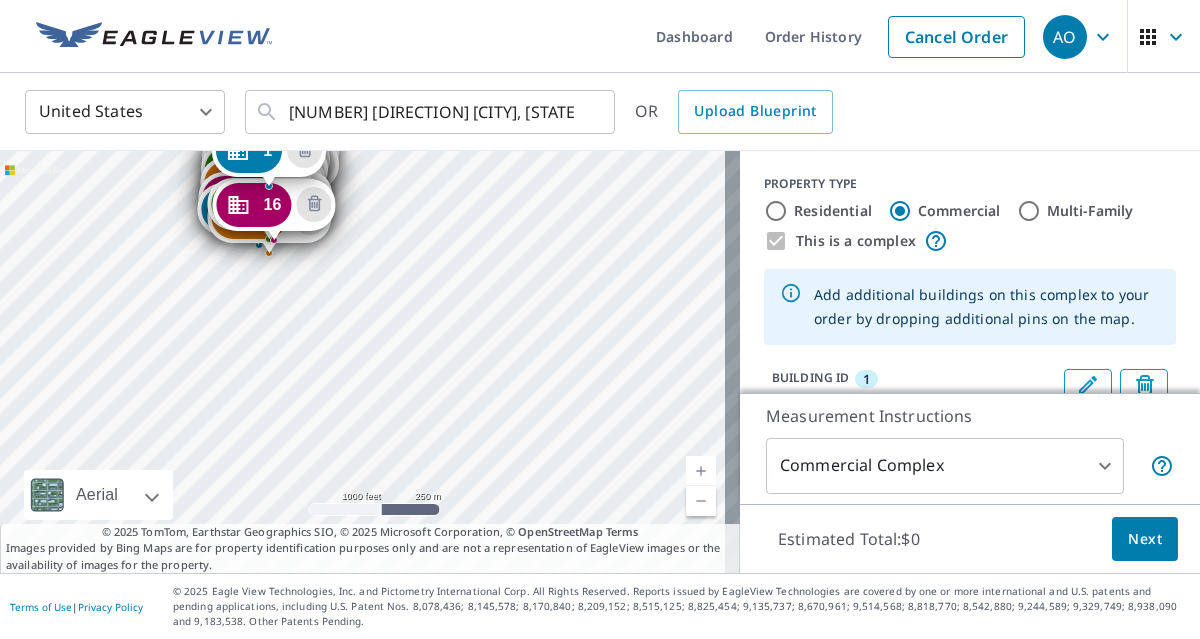 click at bounding box center (701, 471) 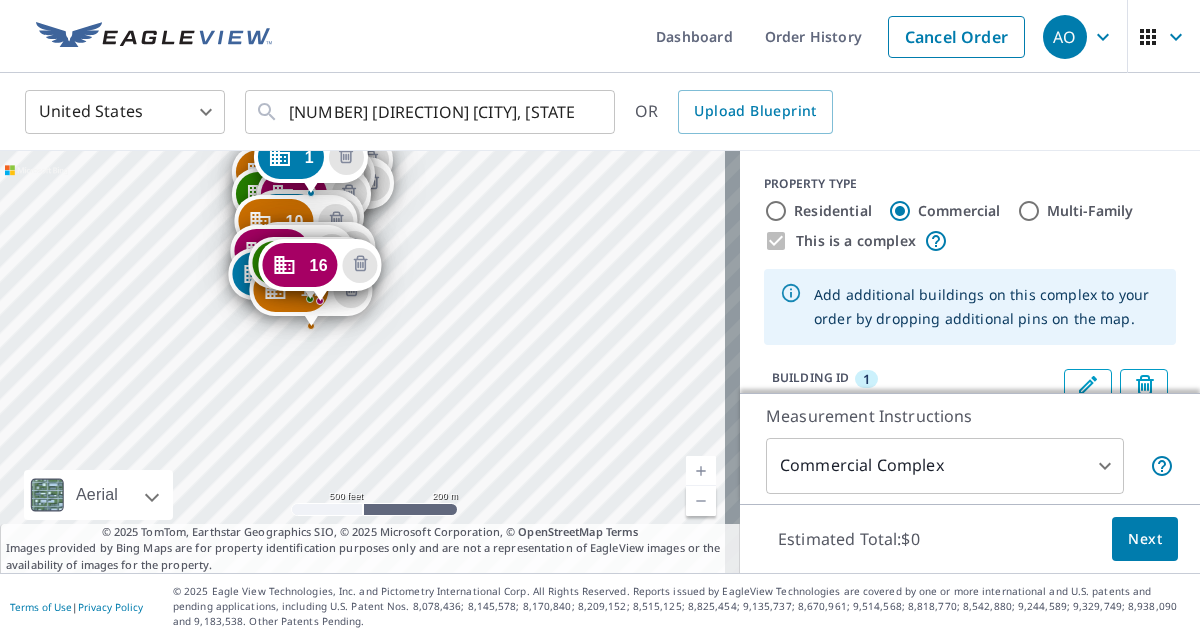 click at bounding box center [701, 471] 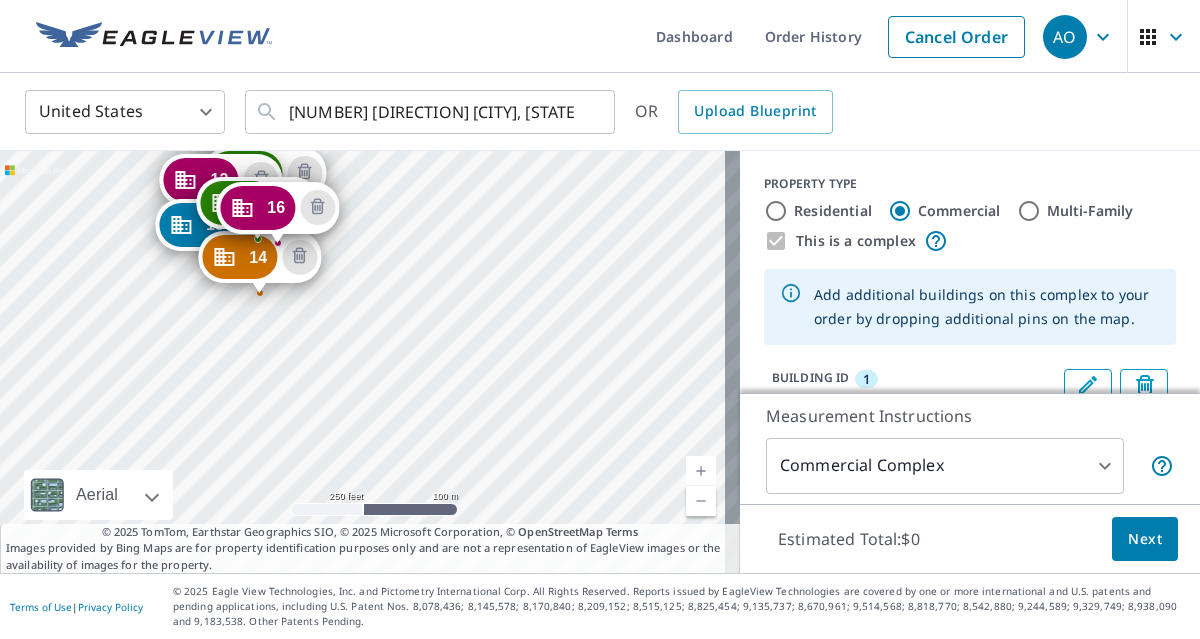 click at bounding box center (701, 471) 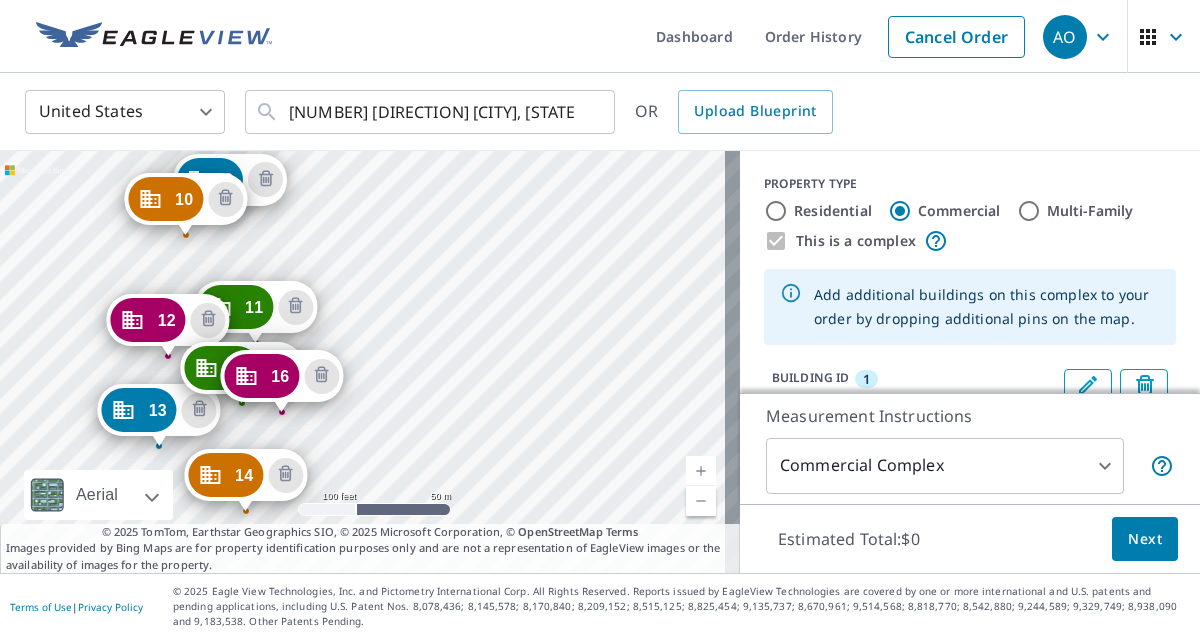 click at bounding box center [701, 471] 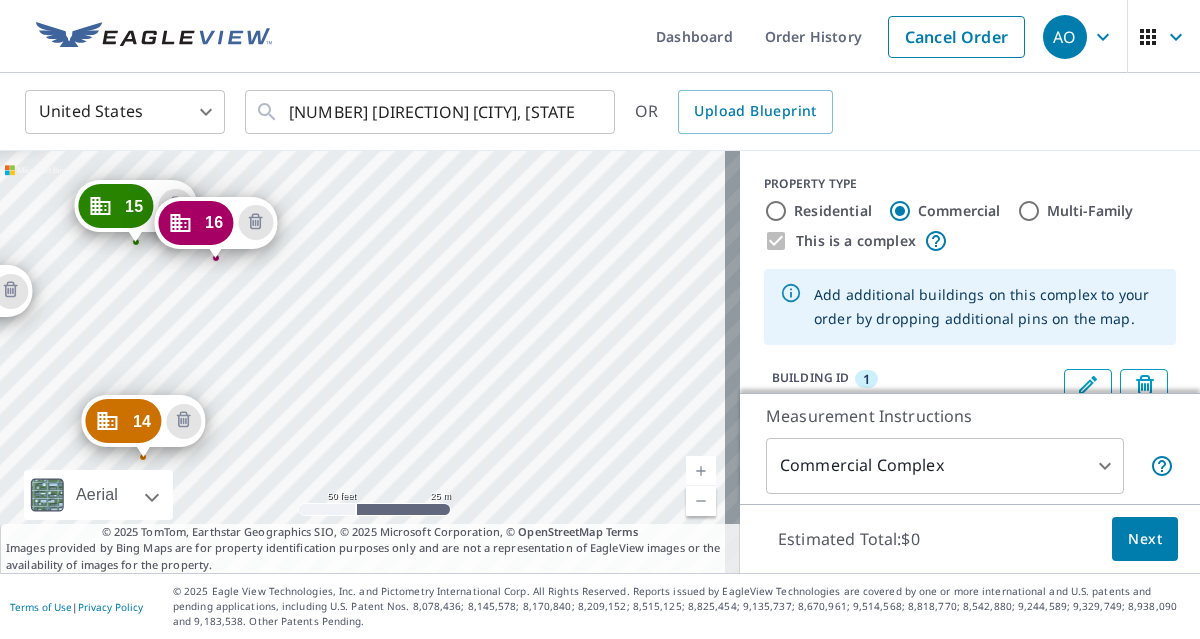 click on "2 [NUMBER] [STREET] [CITY], [STATE] [POSTAL_CODE] 3 [NUMBER] [STREET] [CITY], [STATE] [POSTAL_CODE] 4 [NUMBER] [STREET] [CITY], [STATE] [POSTAL_CODE] 5 [NUMBER] [STREET] [CITY], [STATE] [POSTAL_CODE] 6 [NUMBER] [STREET] [CITY], [STATE] [POSTAL_CODE] 7 [NUMBER] [STREET] [CITY], [STATE] [POSTAL_CODE] 8 [NUMBER] [STREET] [CITY], [STATE] [POSTAL_CODE] 9 [NUMBER] [STREET] [CITY], [STATE] [POSTAL_CODE] 10 [NUMBER] [STREET] [CITY], [STATE] [POSTAL_CODE] 11 [NUMBER] [STREET] [CITY], [STATE] [POSTAL_CODE] 12 [NUMBER] [STREET] [CITY], [STATE] [POSTAL_CODE] 13 [NUMBER] [STREET] [CITY], [STATE] [POSTAL_CODE] 14 [NUMBER] [STREET] [CITY], [STATE] [POSTAL_CODE] 15 [NUMBER] [STREET] [CITY], [STATE] [POSTAL_CODE] 16 [NUMBER] [STREET] [CITY], [STATE] [POSTAL_CODE] 1 [NUMBER] [STREET] [CITY], [STATE] [POSTAL_CODE]" at bounding box center [370, 362] 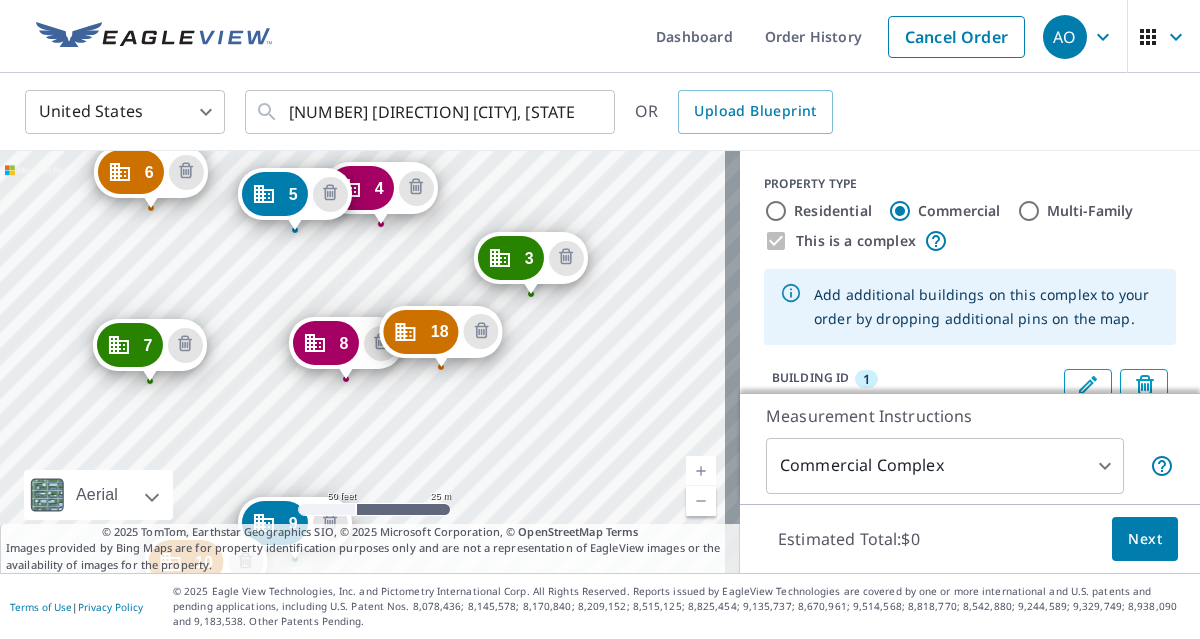 click at bounding box center [701, 501] 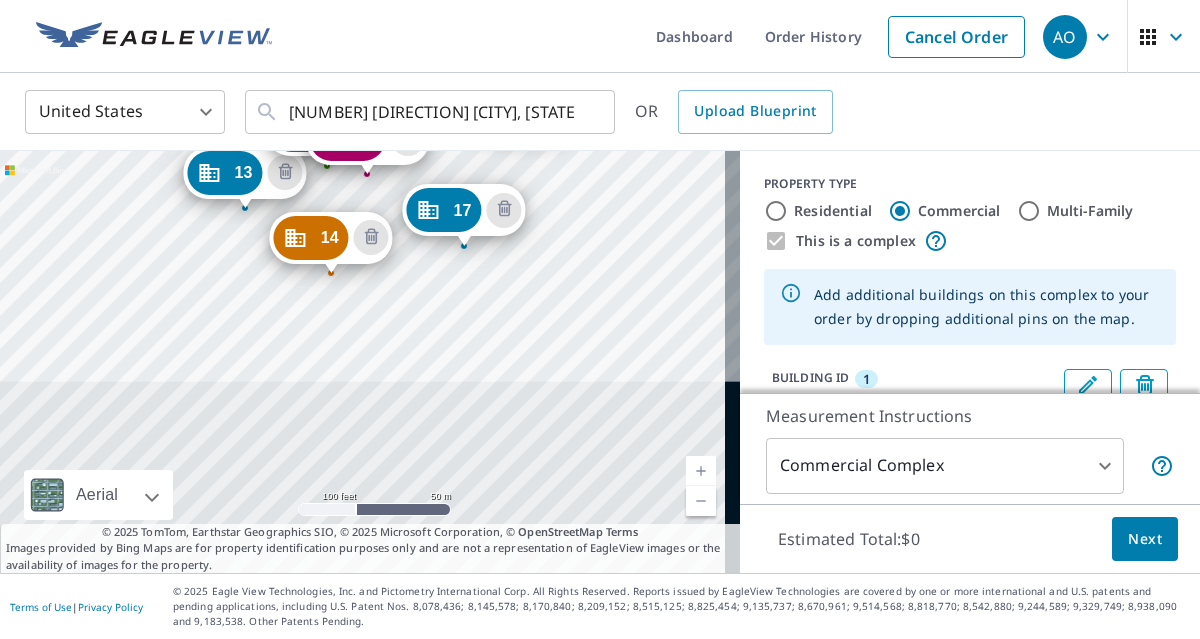click on "2 [NUMBER] [STREET] [CITY], [STATE] [POSTAL_CODE] 3 [NUMBER] [STREET] [CITY], [STATE] [POSTAL_CODE] 4 [NUMBER] [STREET] [CITY], [STATE] [POSTAL_CODE] 5 [NUMBER] [STREET] [CITY], [STATE] [POSTAL_CODE] 6 [NUMBER] [STREET] [CITY], [STATE] [POSTAL_CODE] 7 [NUMBER] [STREET] [CITY], [STATE] [POSTAL_CODE] 8 [NUMBER] [STREET] [CITY], [STATE] [POSTAL_CODE] 9 [NUMBER] [STREET] [CITY], [STATE] [POSTAL_CODE] 10 [NUMBER] [STREET] [CITY], [STATE] [POSTAL_CODE] 11 [NUMBER] [STREET] [CITY], [STATE] [POSTAL_CODE] 12 [NUMBER] [STREET] [CITY], [STATE] [POSTAL_CODE] 13 [NUMBER] [STREET] [CITY], [STATE] [POSTAL_CODE] 14 [NUMBER] [STREET] [CITY], [STATE] [POSTAL_CODE] 15 [NUMBER] [STREET] [CITY], [STATE] [POSTAL_CODE] 16 [NUMBER] [STREET] [CITY], [STATE] [POSTAL_CODE] 17 [NUMBER] [STREET] [CITY], [STATE] [POSTAL_CODE] 18 [NUMBER] [STREET] [CITY], [STATE] [POSTAL_CODE] 19 Loading address 20 Loading address 21 Loading address 22 Loading address 1 [NUMBER] [STREET] [CITY], [STATE] [POSTAL_CODE]" at bounding box center (370, 362) 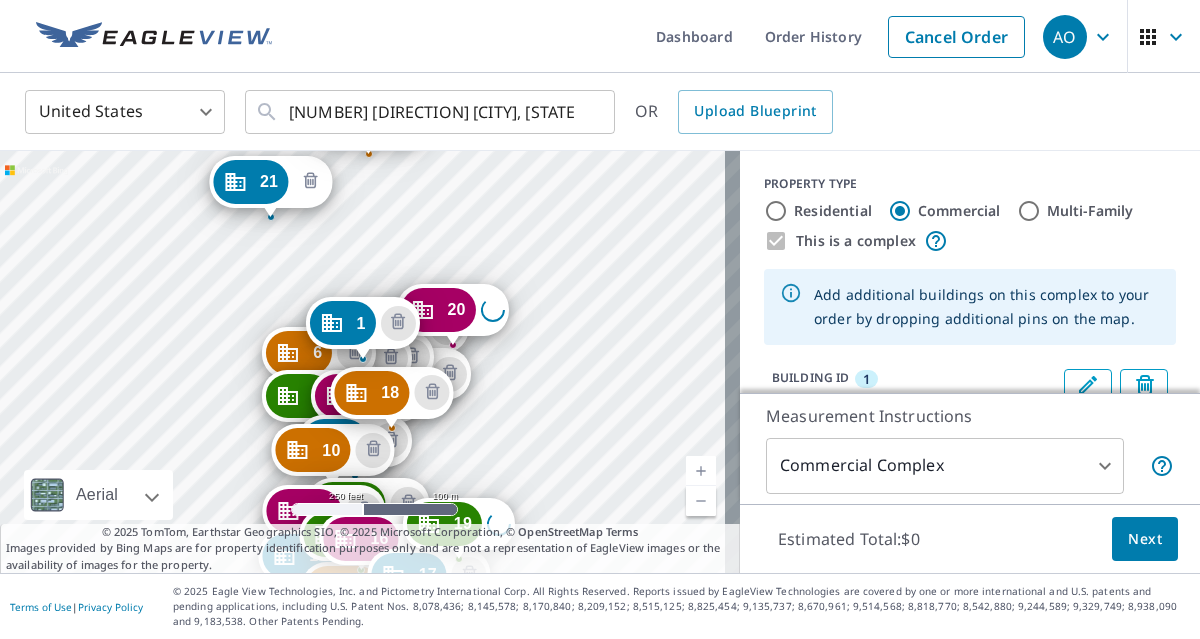 click 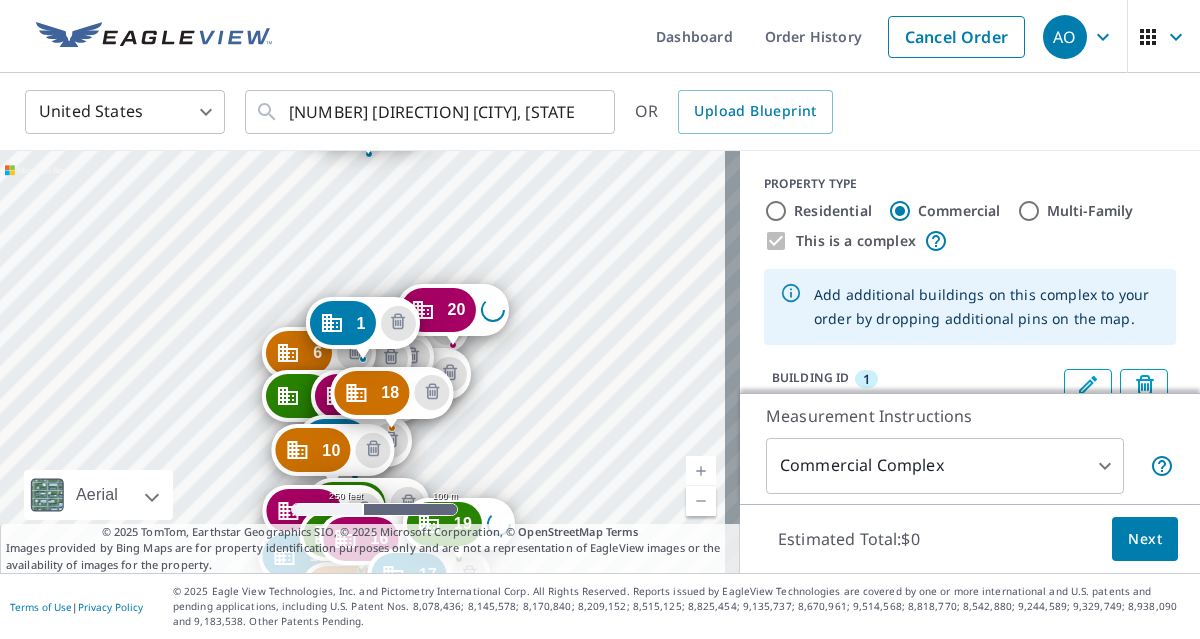 click at bounding box center (701, 471) 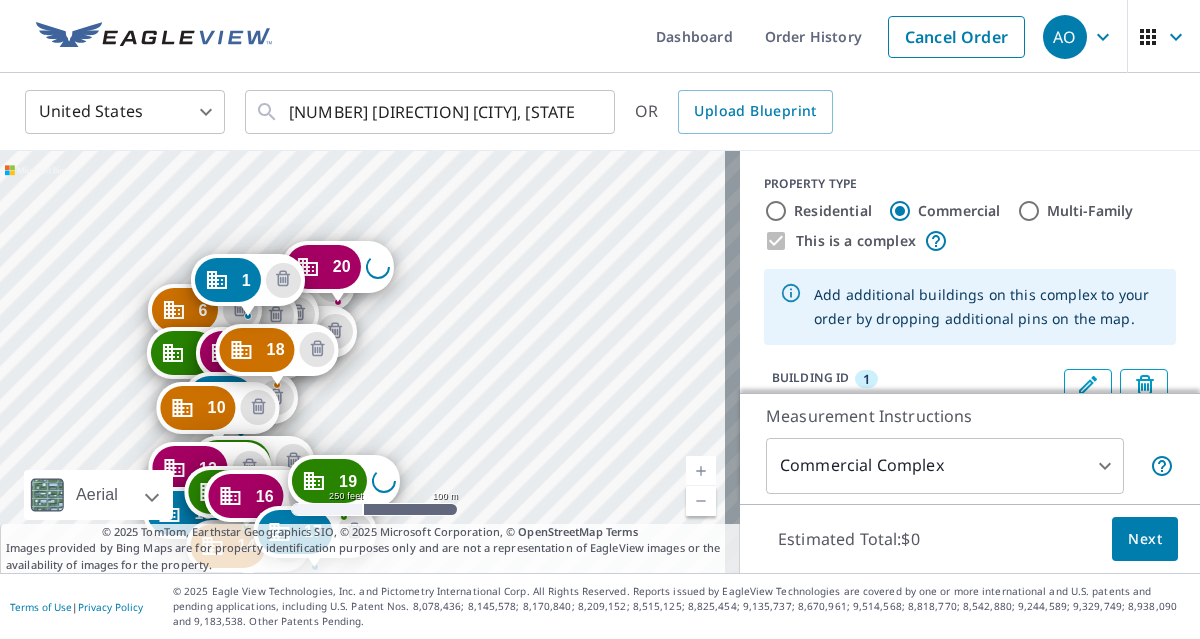 drag, startPoint x: 470, startPoint y: 340, endPoint x: 475, endPoint y: 321, distance: 19.646883 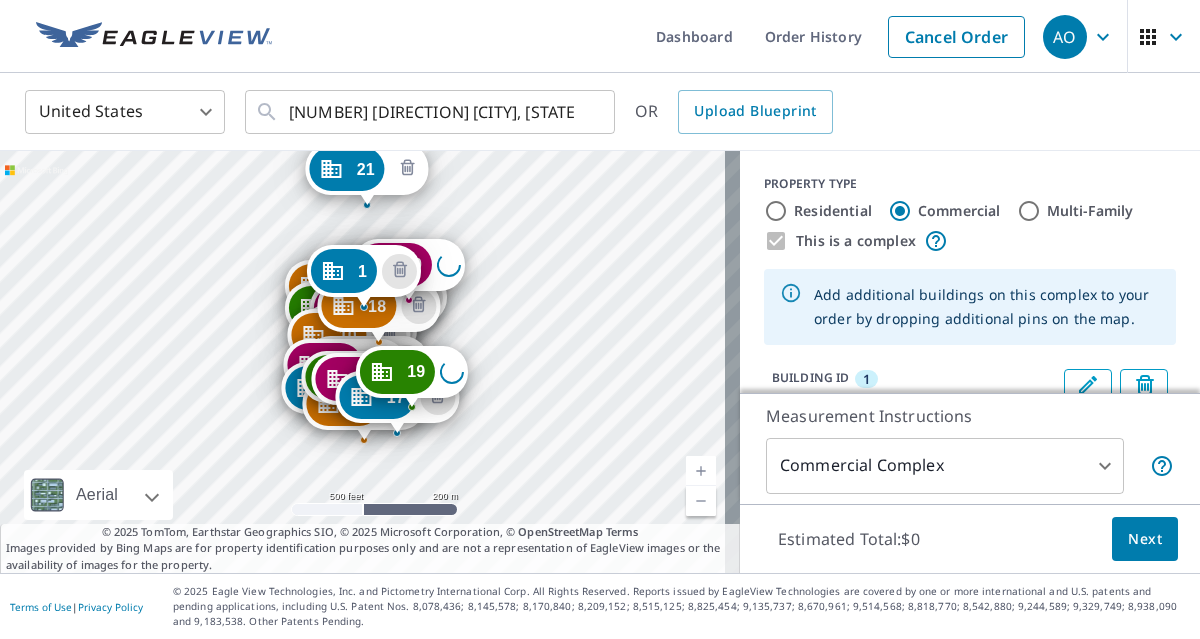click 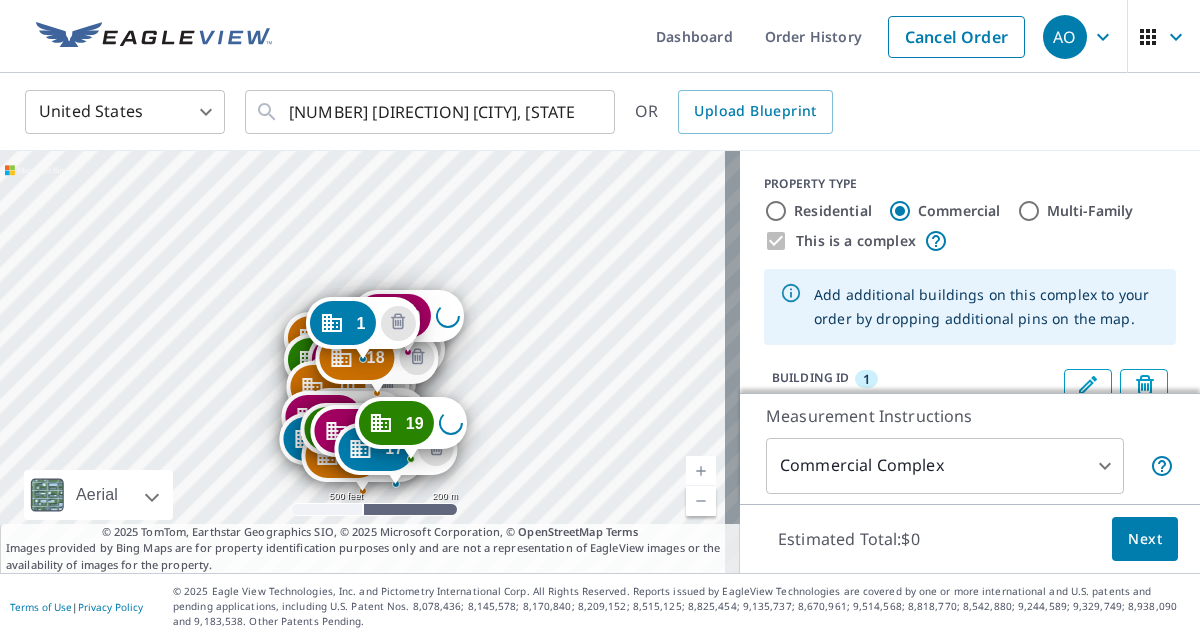click at bounding box center (701, 471) 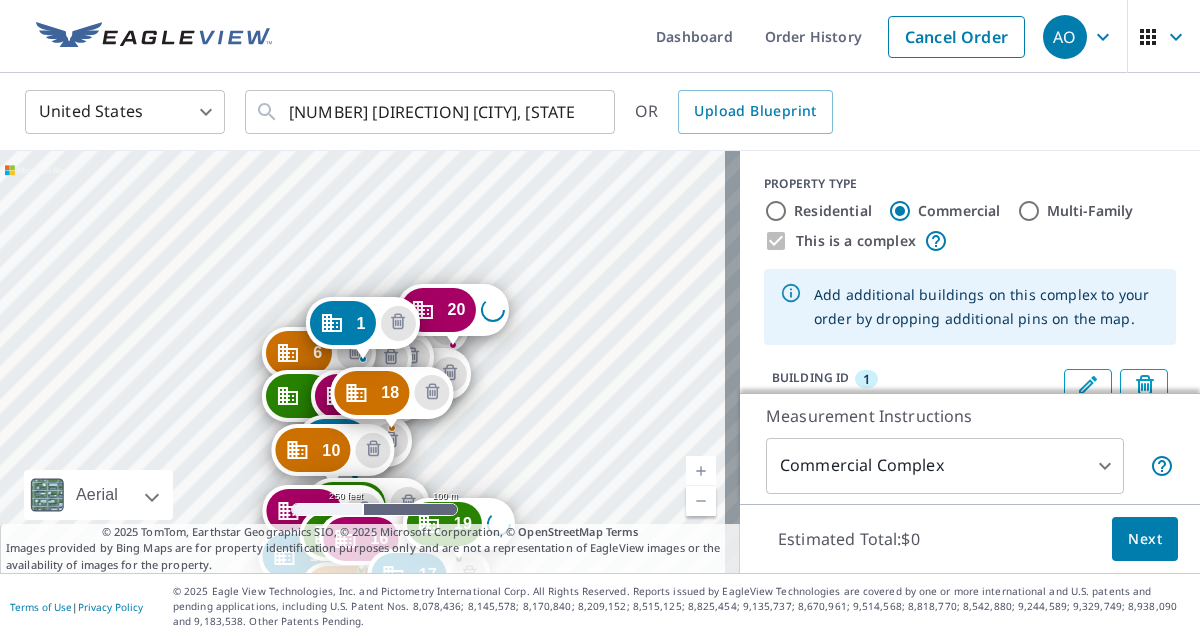 click at bounding box center [701, 471] 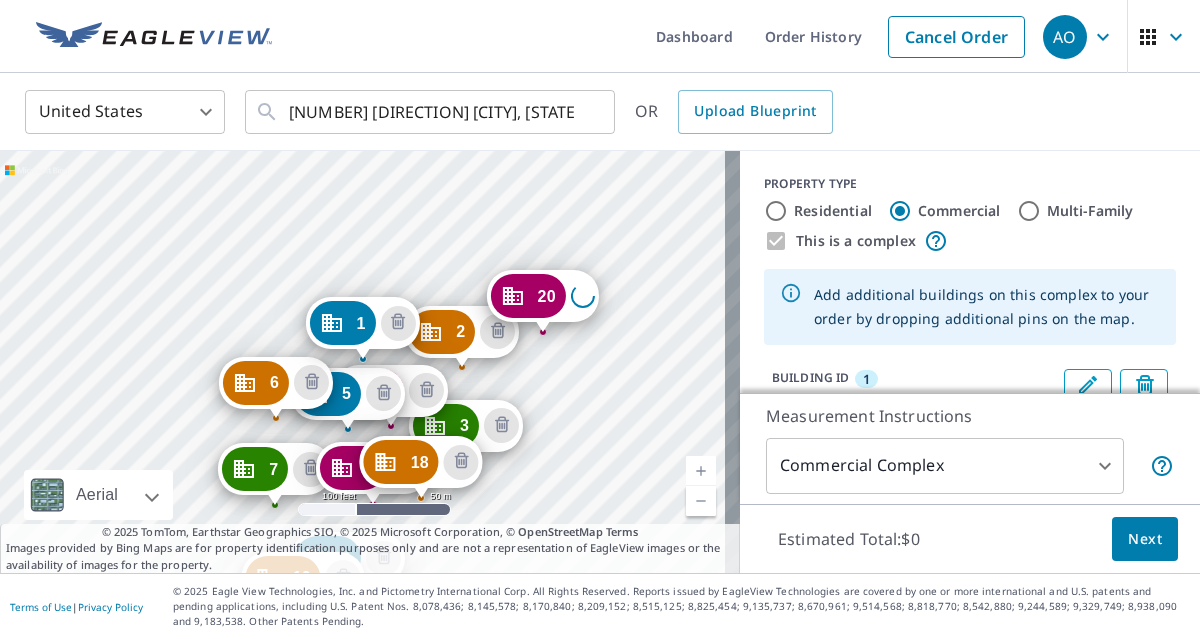 click at bounding box center (701, 471) 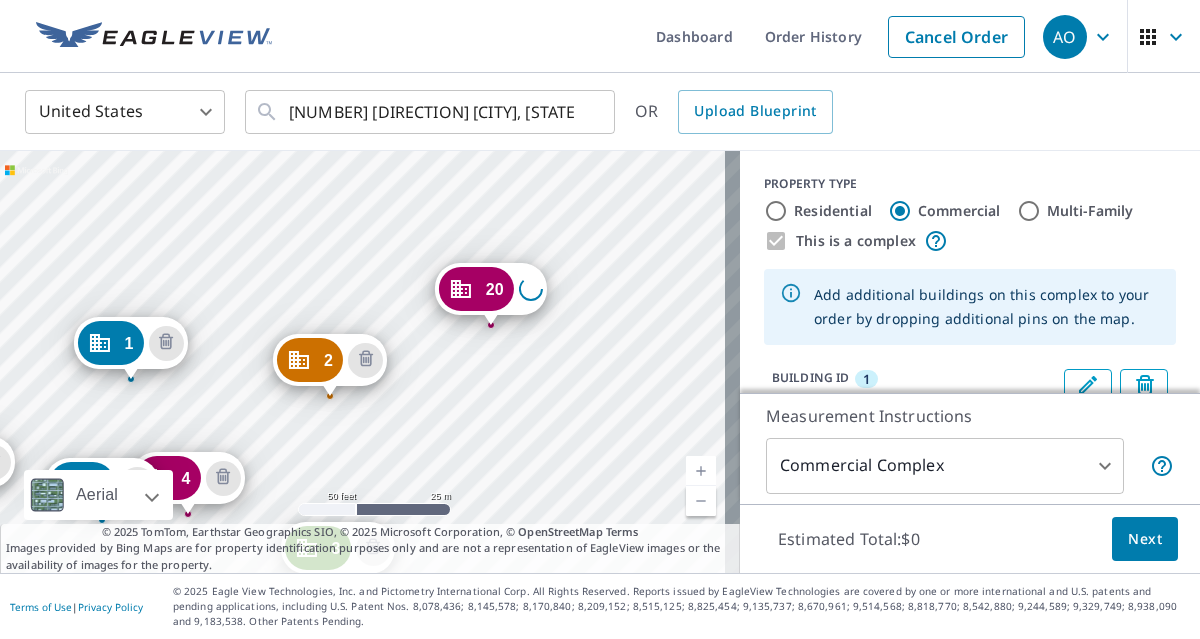 click 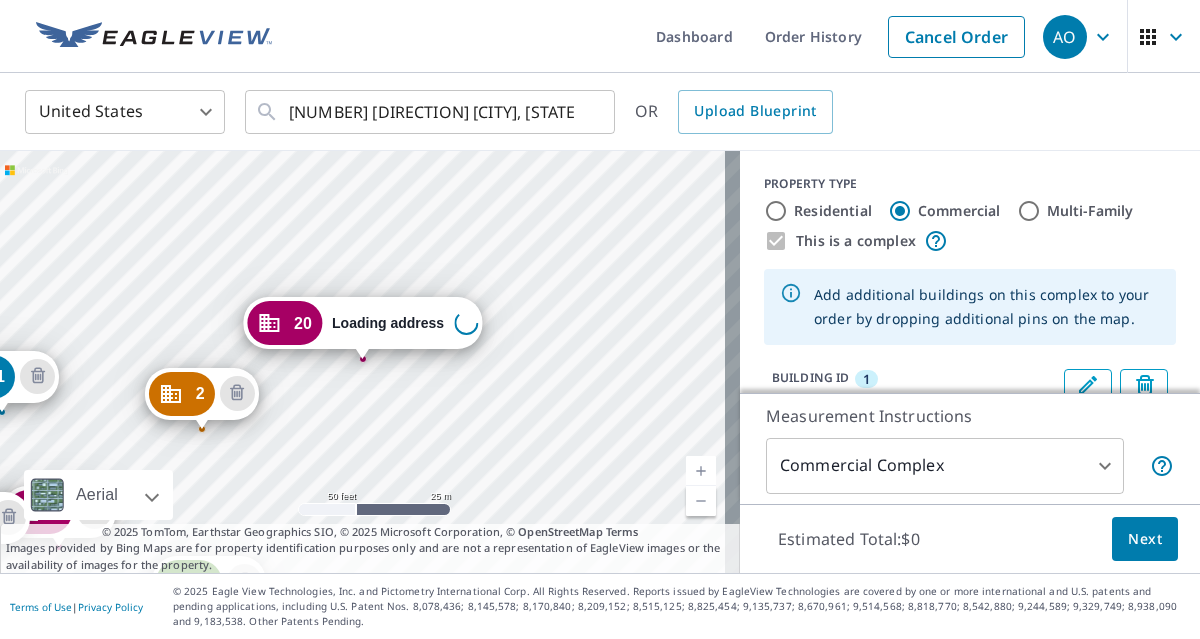 click 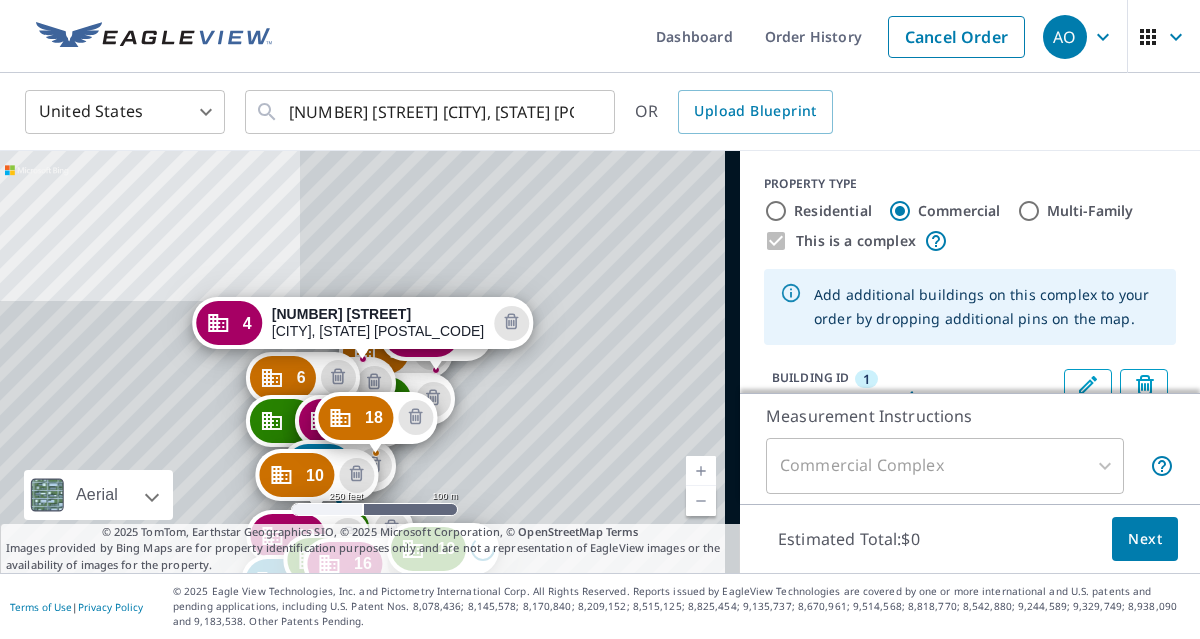 scroll, scrollTop: 0, scrollLeft: 0, axis: both 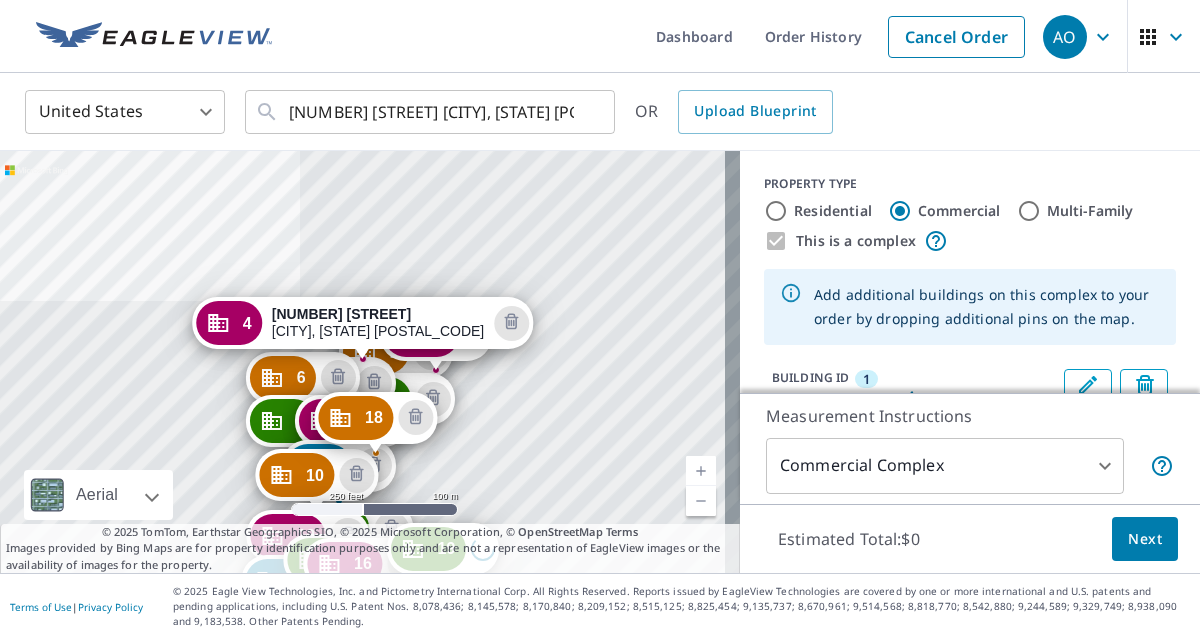 click at bounding box center [701, 471] 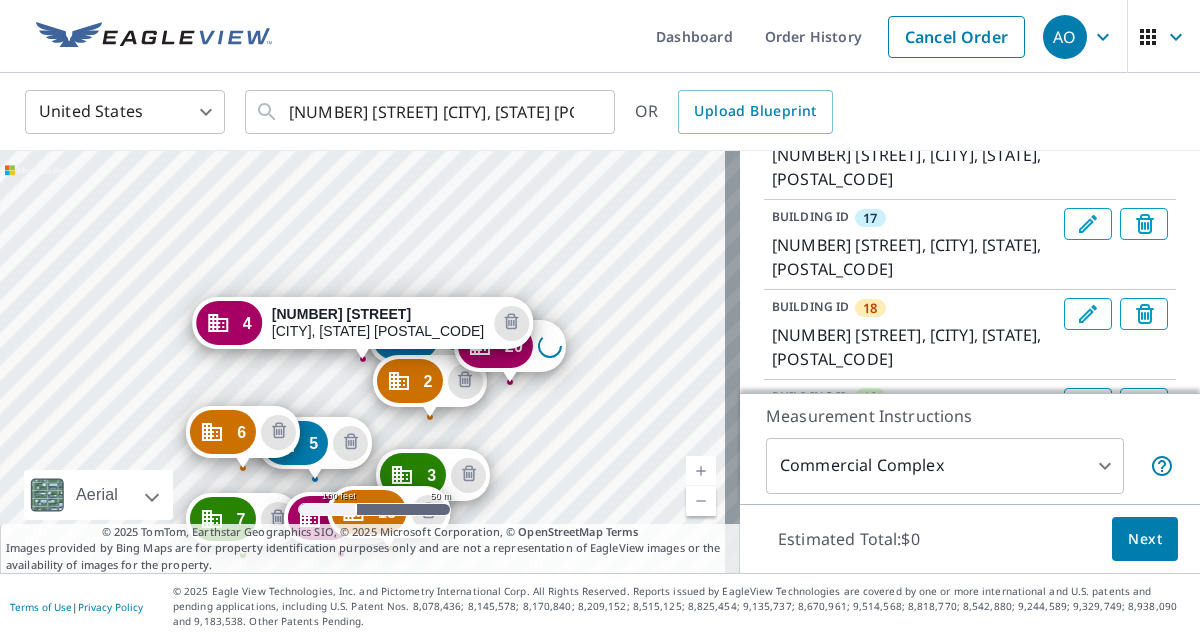 scroll, scrollTop: 1566, scrollLeft: 0, axis: vertical 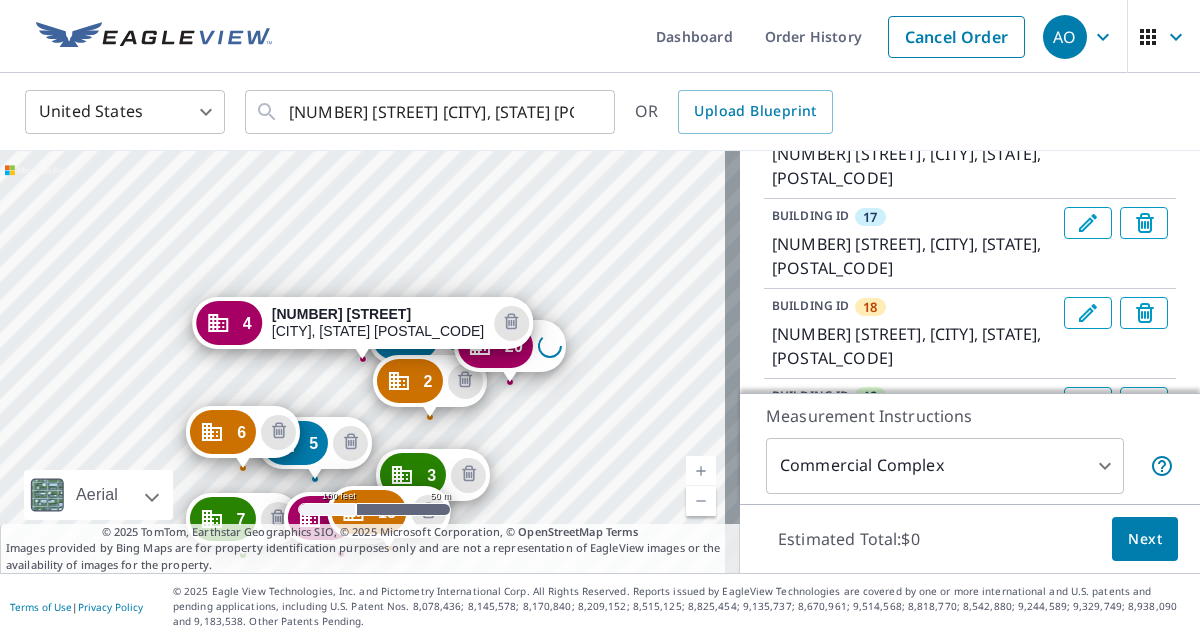 click 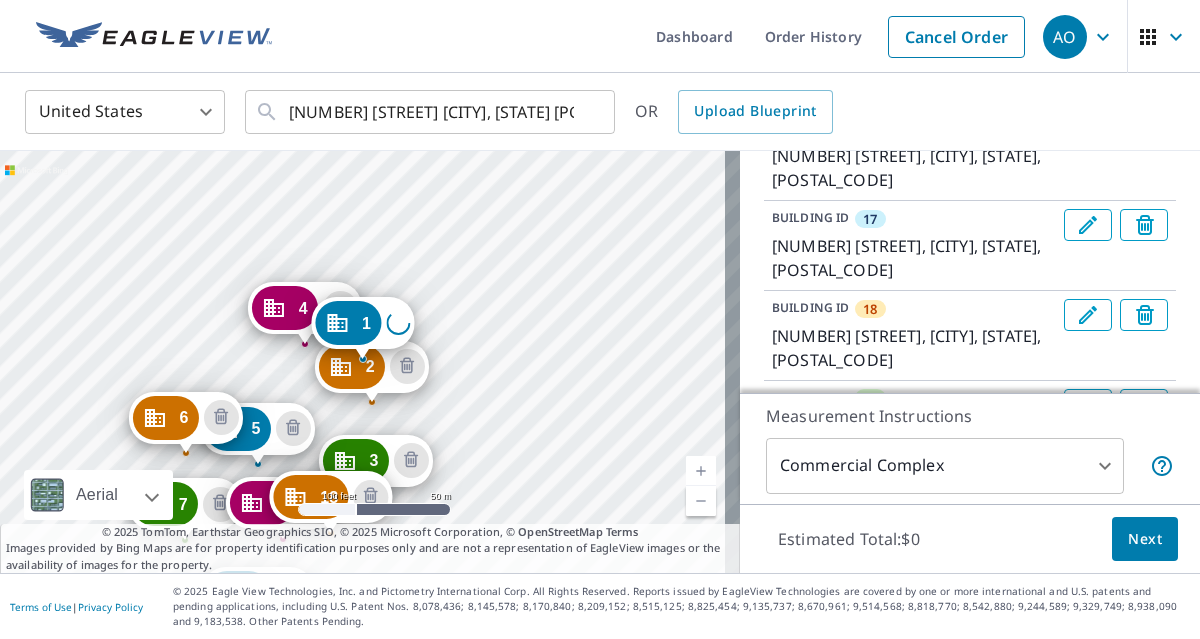click at bounding box center [1144, 405] 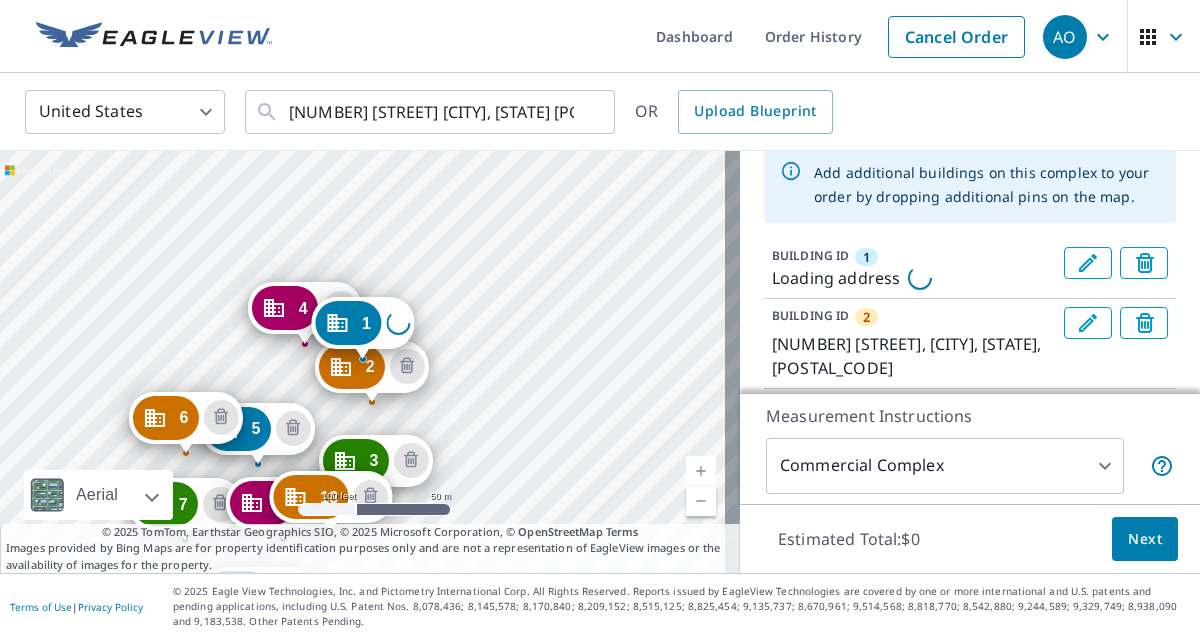 scroll, scrollTop: 140, scrollLeft: 0, axis: vertical 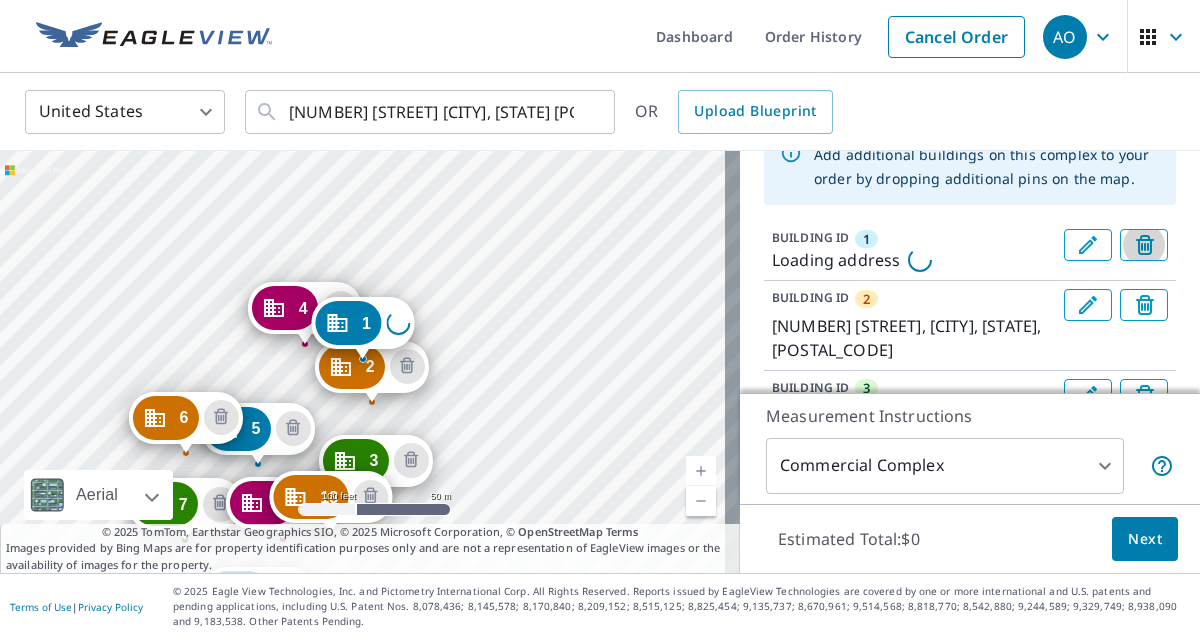 drag, startPoint x: 1118, startPoint y: 244, endPoint x: 1104, endPoint y: 249, distance: 14.866069 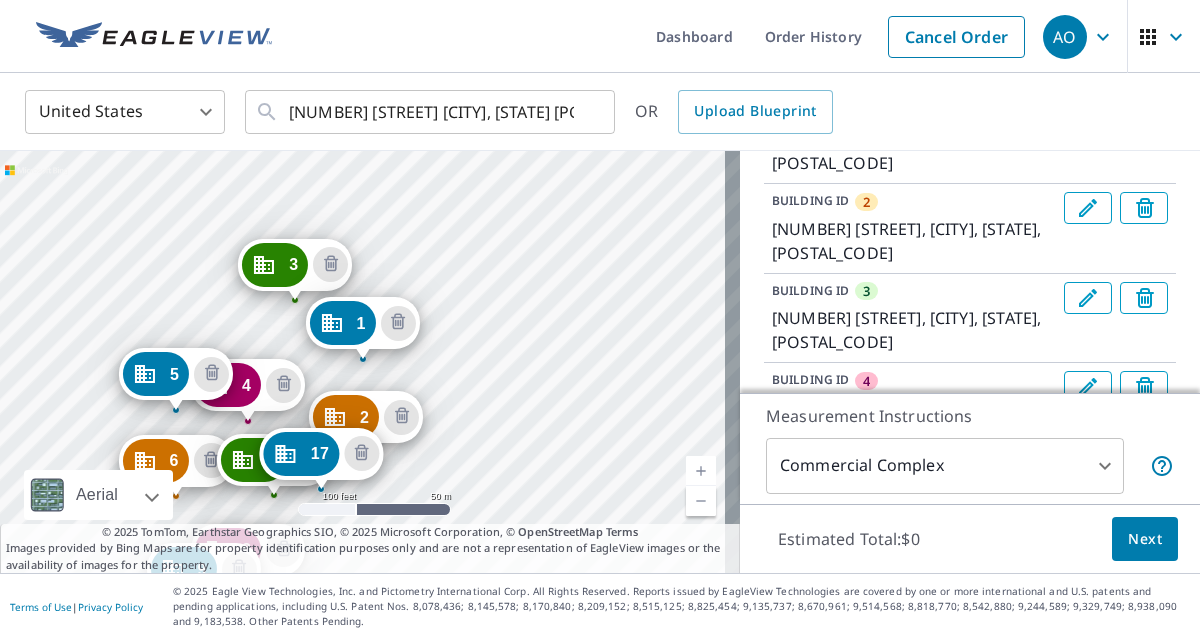 scroll, scrollTop: 268, scrollLeft: 0, axis: vertical 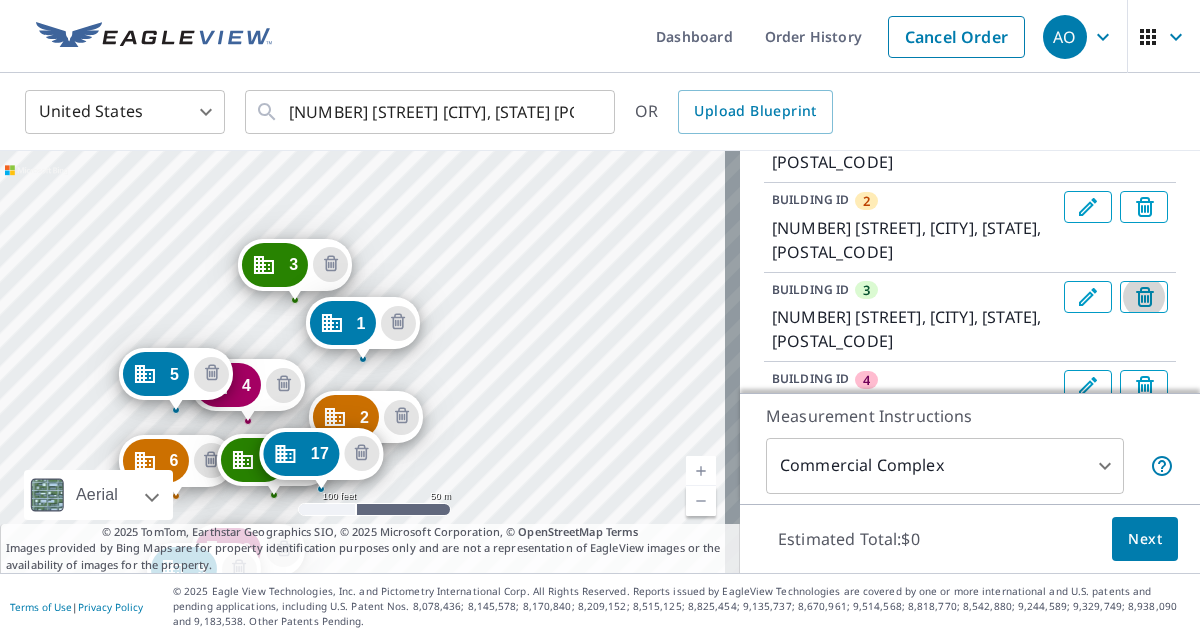 click 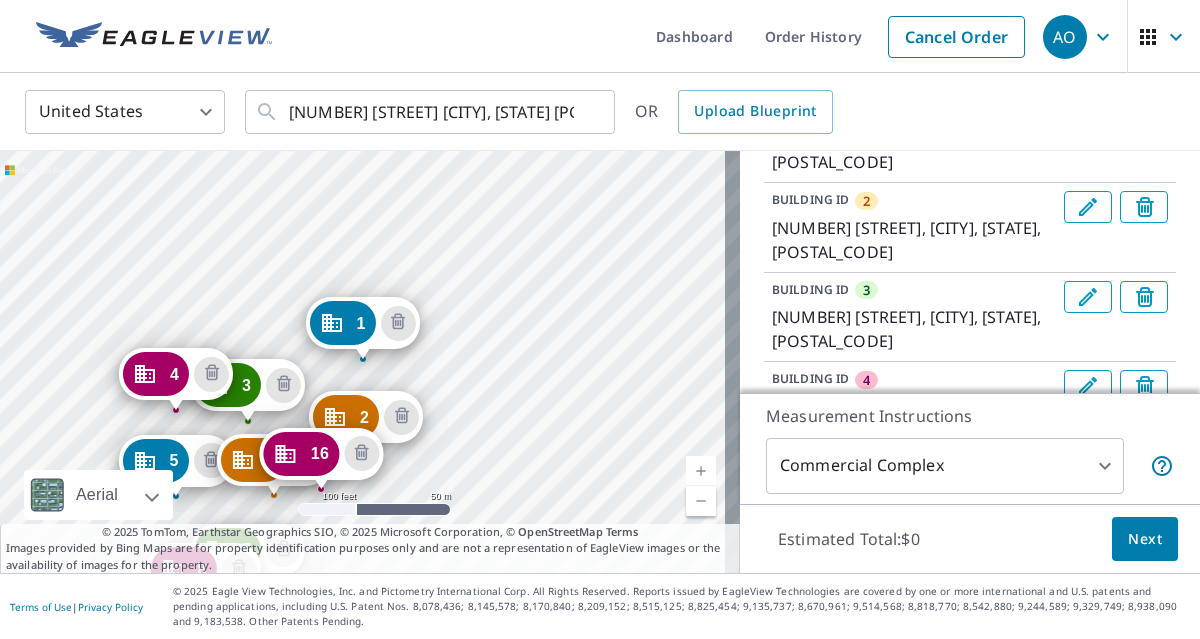 click at bounding box center [701, 471] 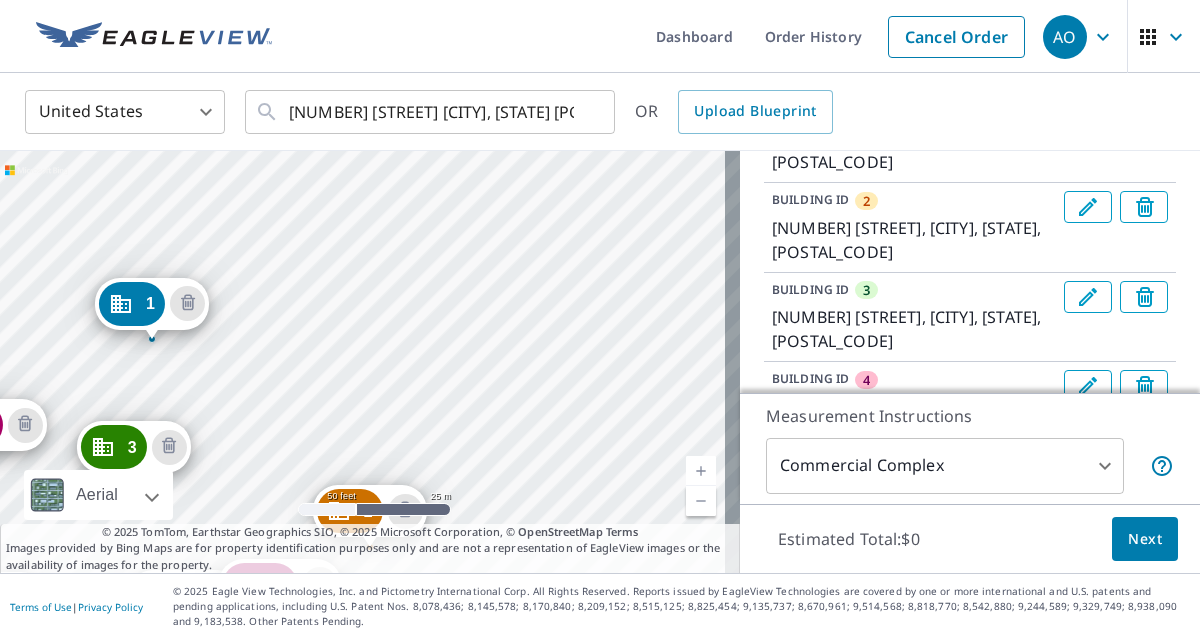 drag, startPoint x: 343, startPoint y: 322, endPoint x: 132, endPoint y: 302, distance: 211.94576 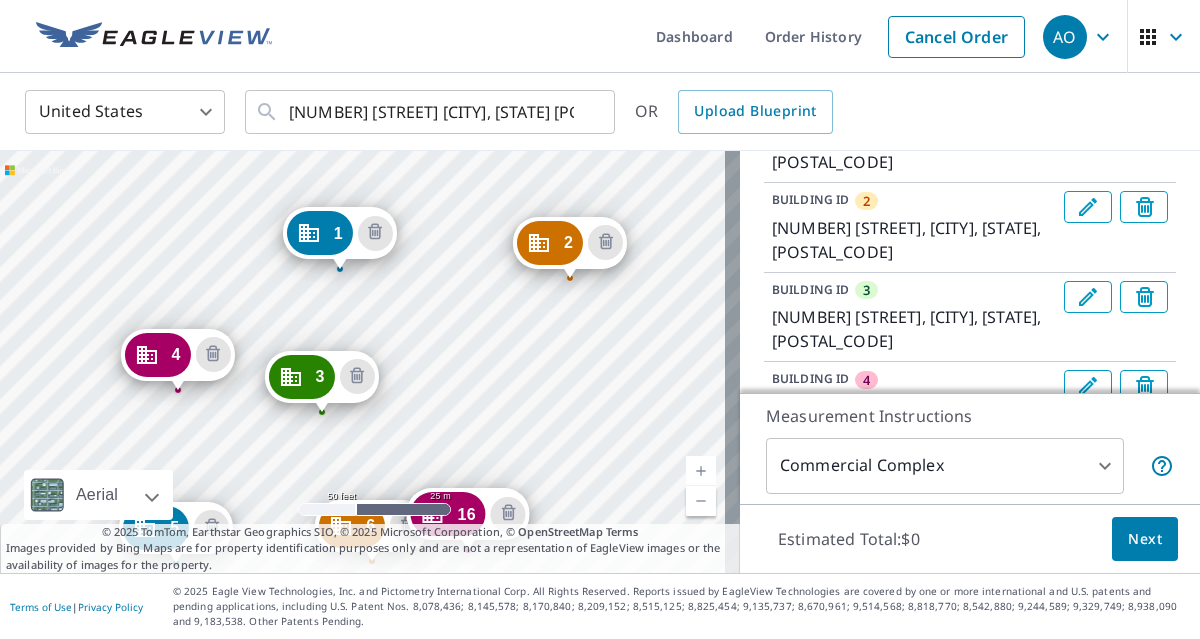 drag, startPoint x: 533, startPoint y: 441, endPoint x: 545, endPoint y: 243, distance: 198.3633 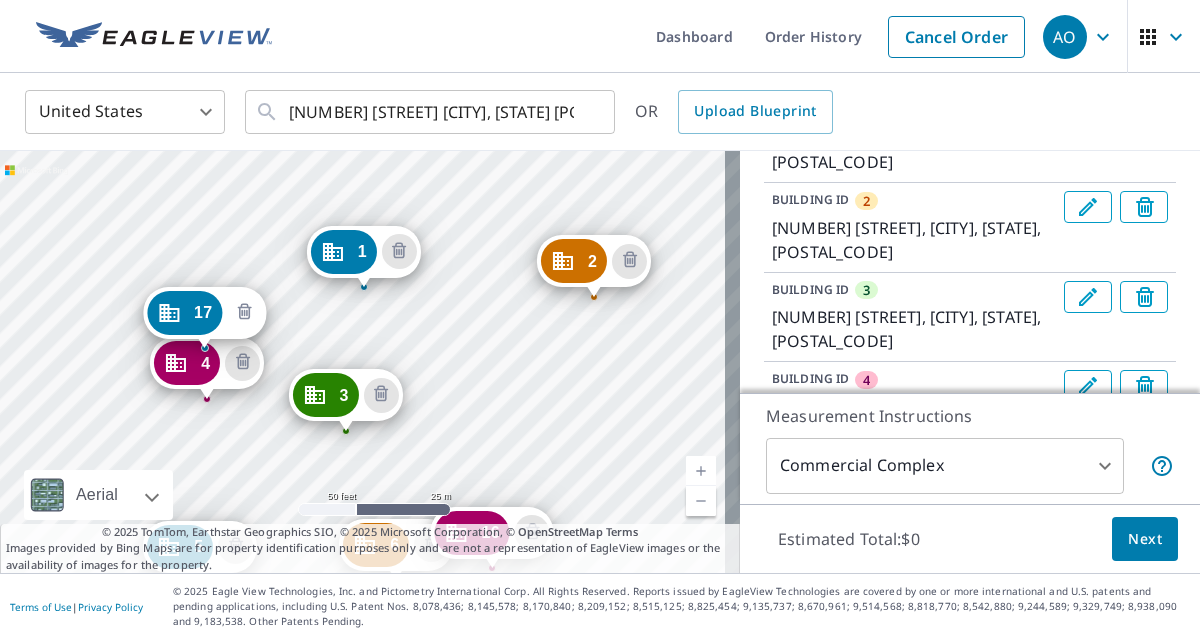 click 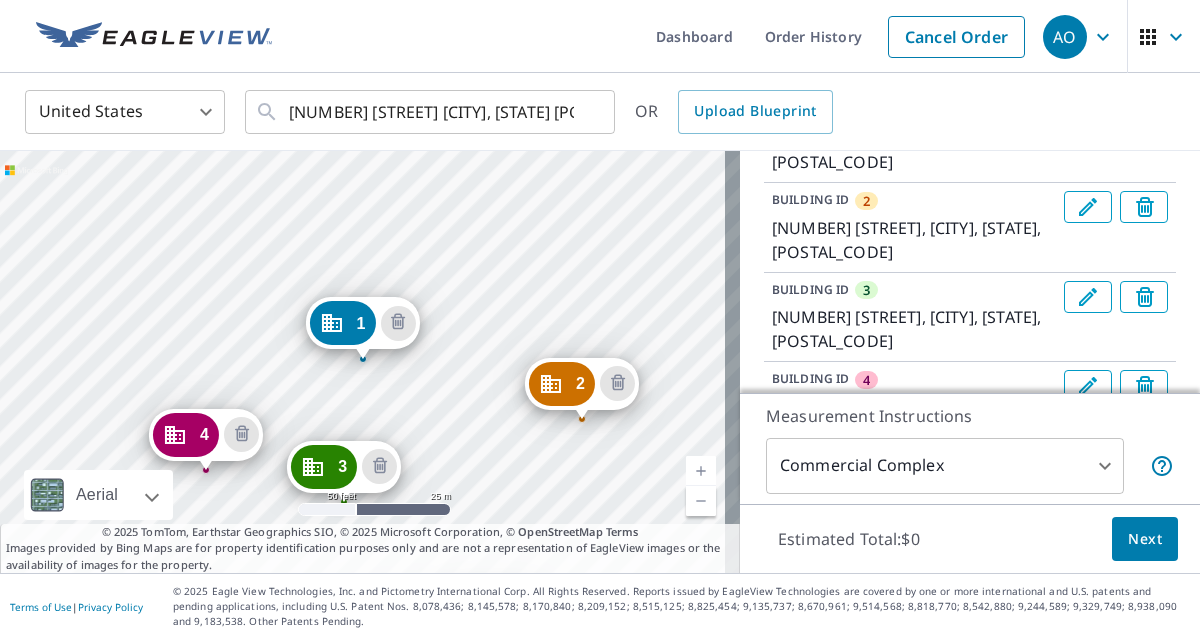 drag, startPoint x: 582, startPoint y: 338, endPoint x: 571, endPoint y: 389, distance: 52.17279 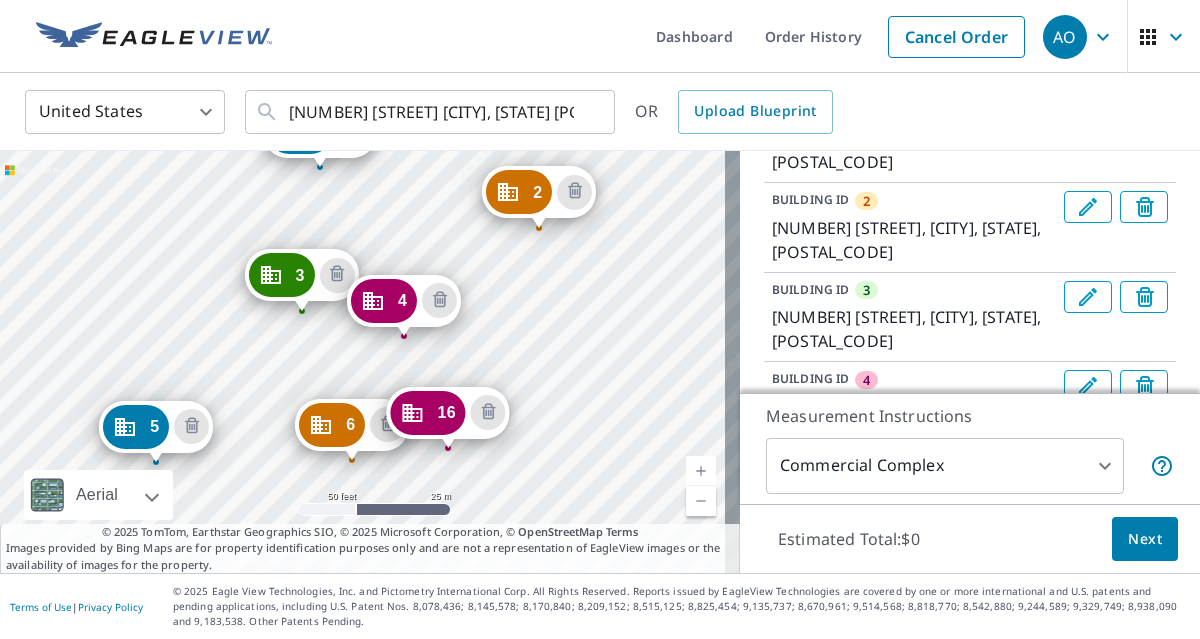 drag, startPoint x: 175, startPoint y: 248, endPoint x: 416, endPoint y: 305, distance: 247.64894 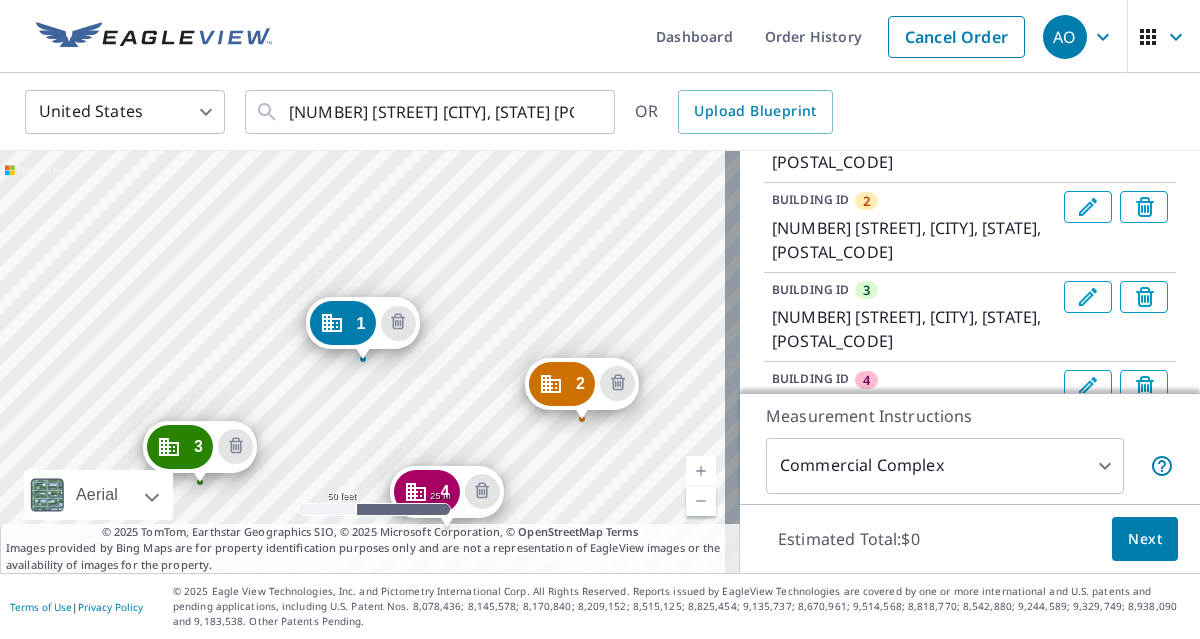 drag, startPoint x: 329, startPoint y: 463, endPoint x: 185, endPoint y: 443, distance: 145.38225 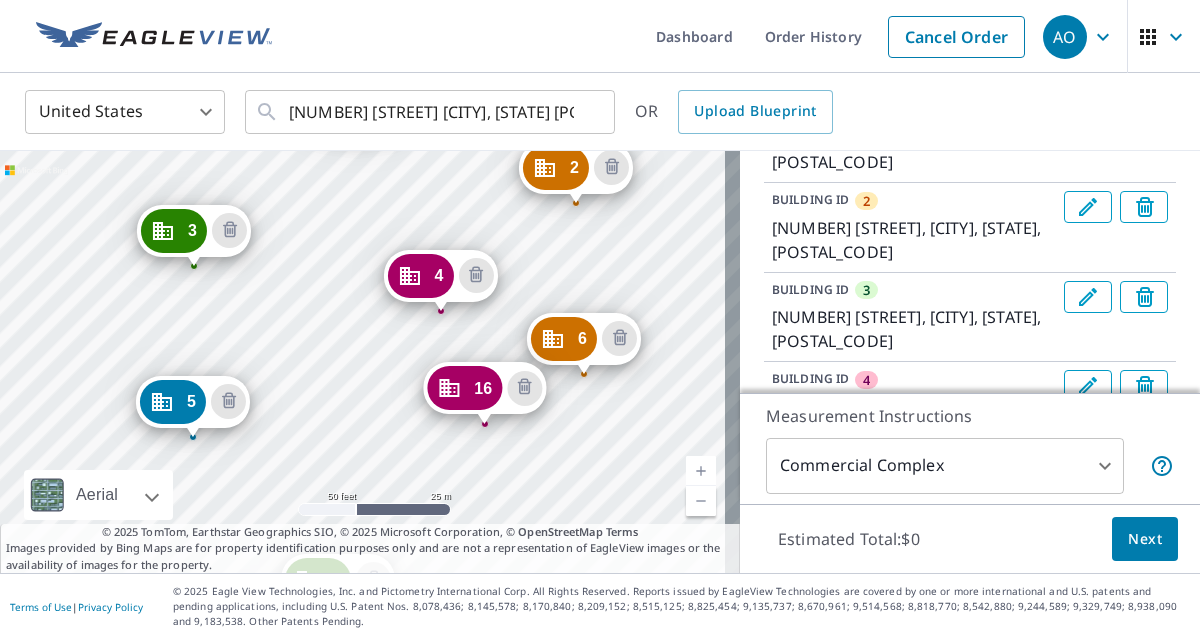 drag, startPoint x: 368, startPoint y: 400, endPoint x: 562, endPoint y: 339, distance: 203.36421 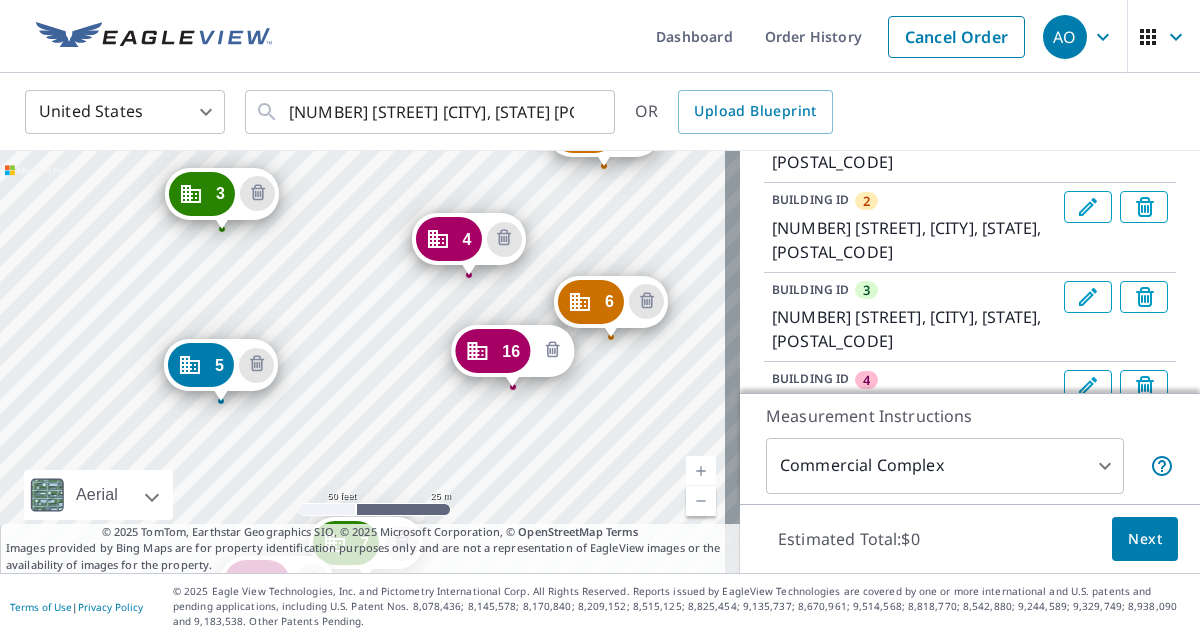 click 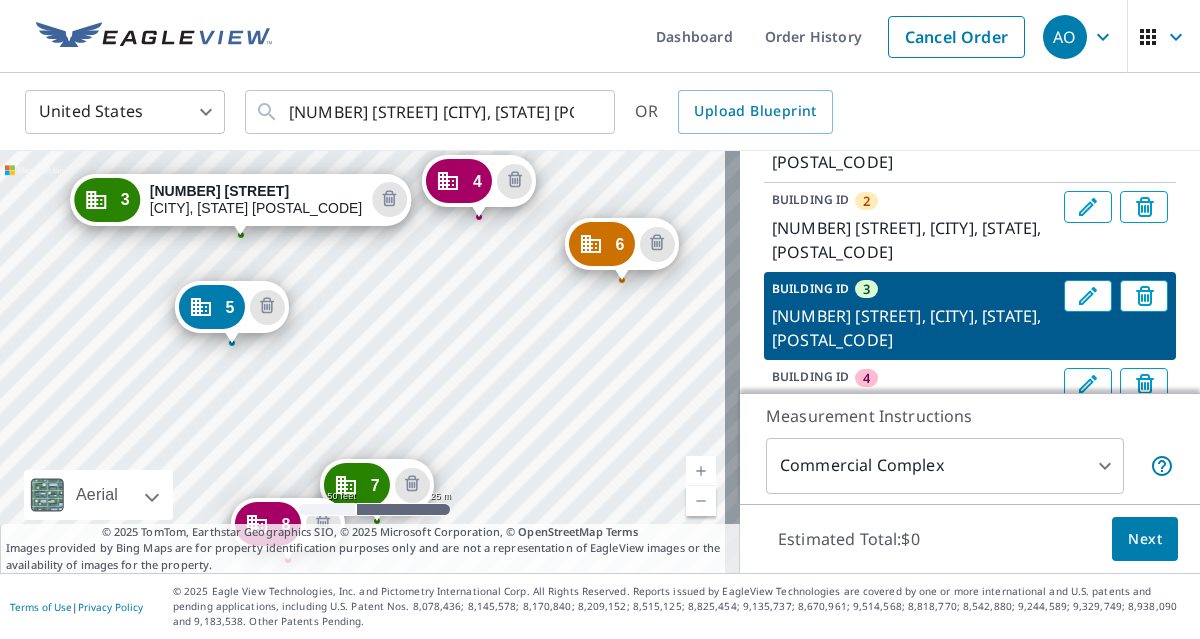 click on "1 11635 NW 78th Ln Doral, FL 33178 2 7863 NW 116th Ave Doral, FL 33178 4 7840 NW 116th Ave Doral, FL 33178 5 7812 NW 116th Pl Doral, FL 33178 6 7827 NW 116th Ave Doral, FL 33178 7 7768 NW 116th Ave Doral, FL 33178 8 7759 NW 116th Path Doral, FL 33178 9 11632 NW 77th Ter Doral, FL 33178 10 7712 NW 116th Pl Doral, FL 33178 11 7646 NW 116th Pl Doral, FL 33178 12 11640 NW 76th Ter Doral, FL 33178 13 7663 NW 116th Pl Doral, FL 33178 14 7656 NW 116th Ave Doral, FL 33178 15 11561 NW 76th St Doral, FL 33178 3 7842 NW 116th Pl Doral, FL 33178" at bounding box center (370, 362) 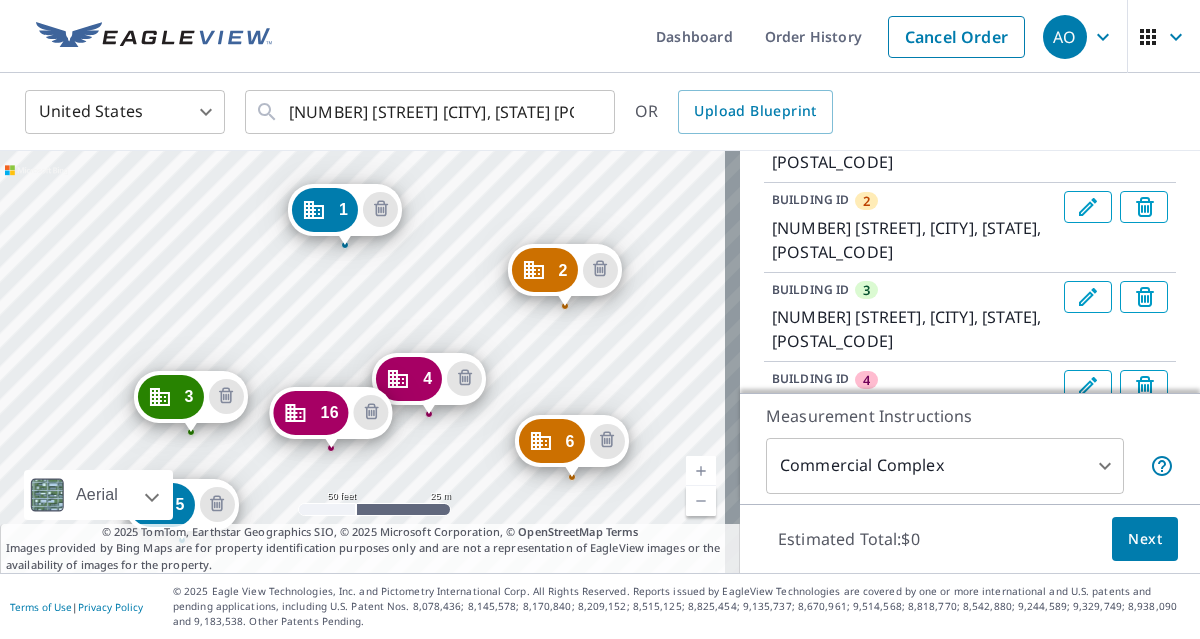 click at bounding box center (701, 501) 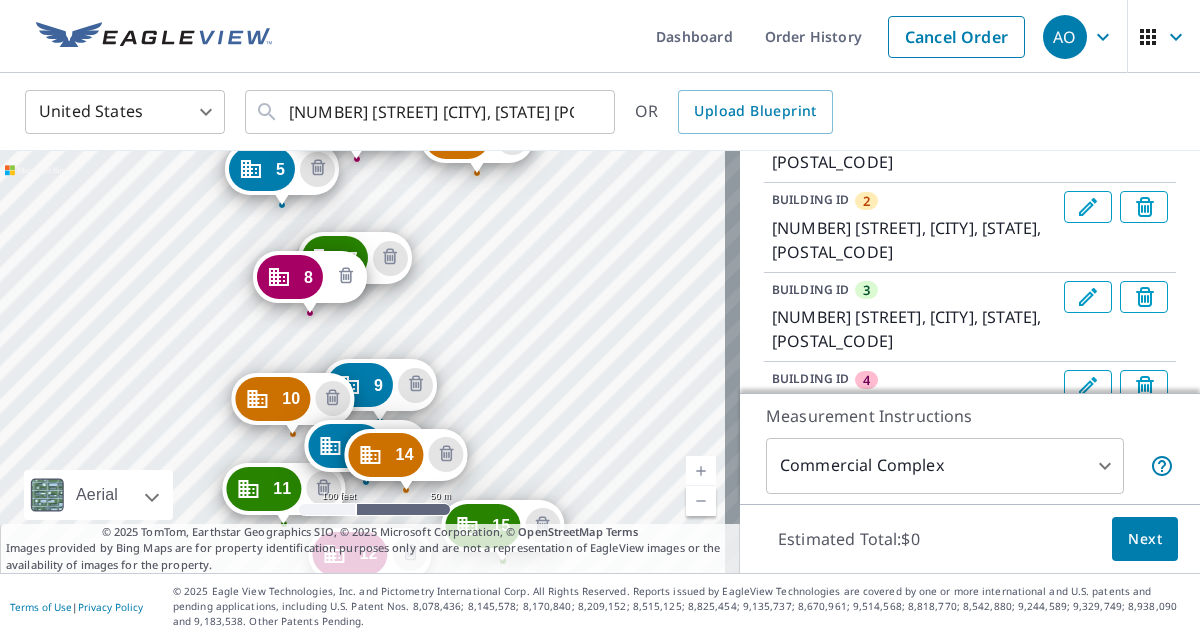 click 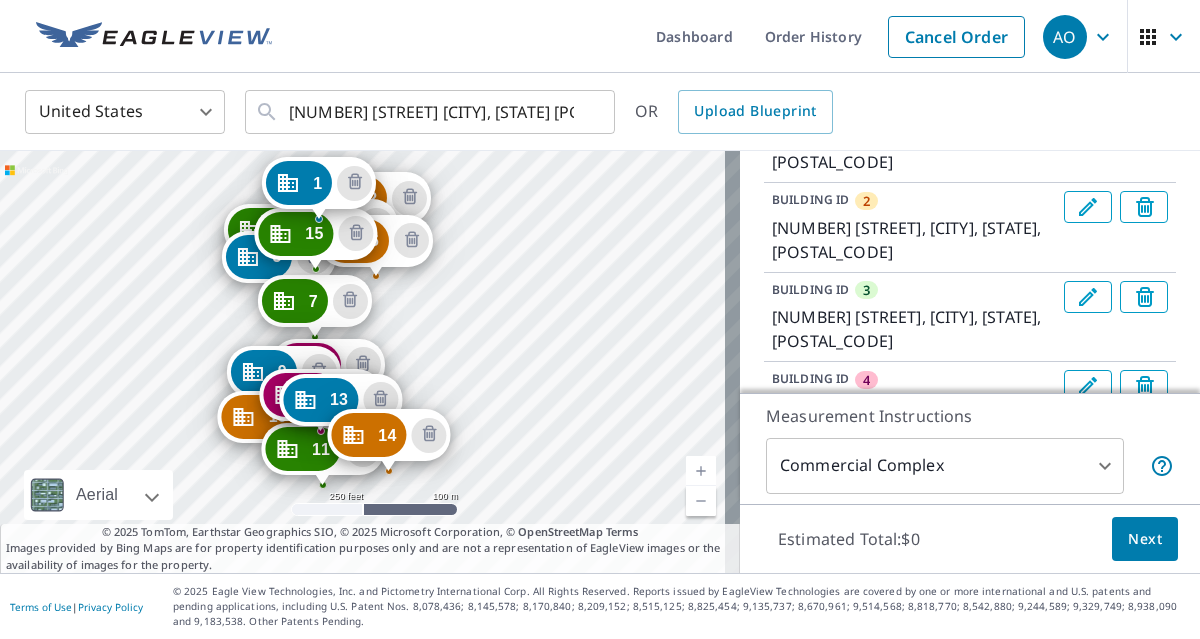 click at bounding box center [701, 471] 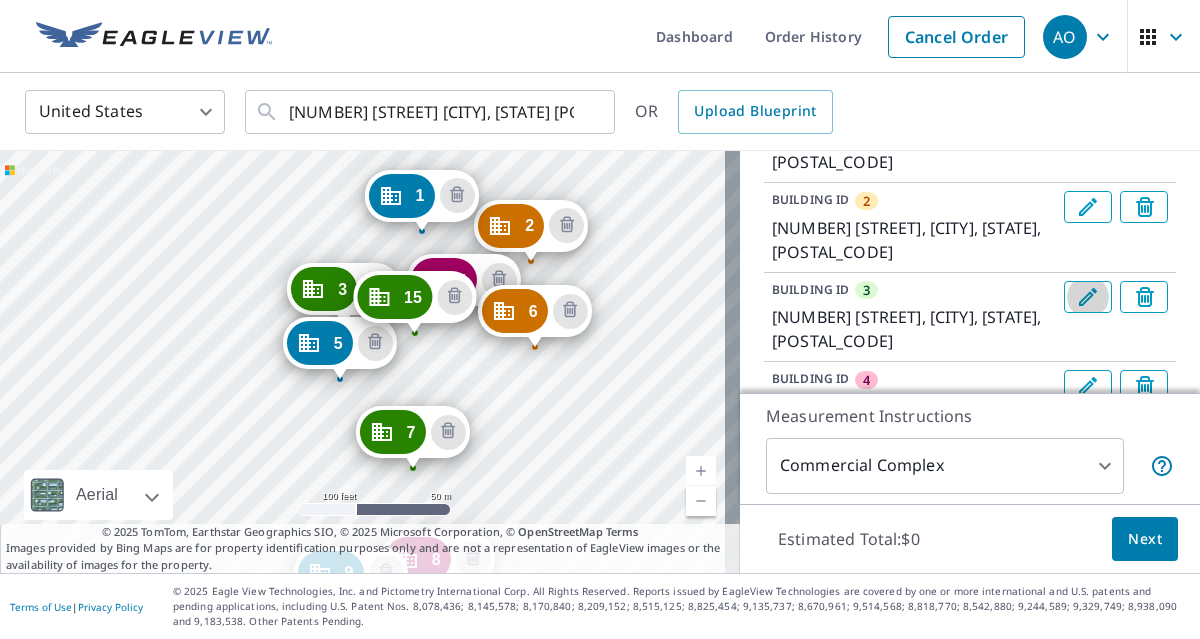 click 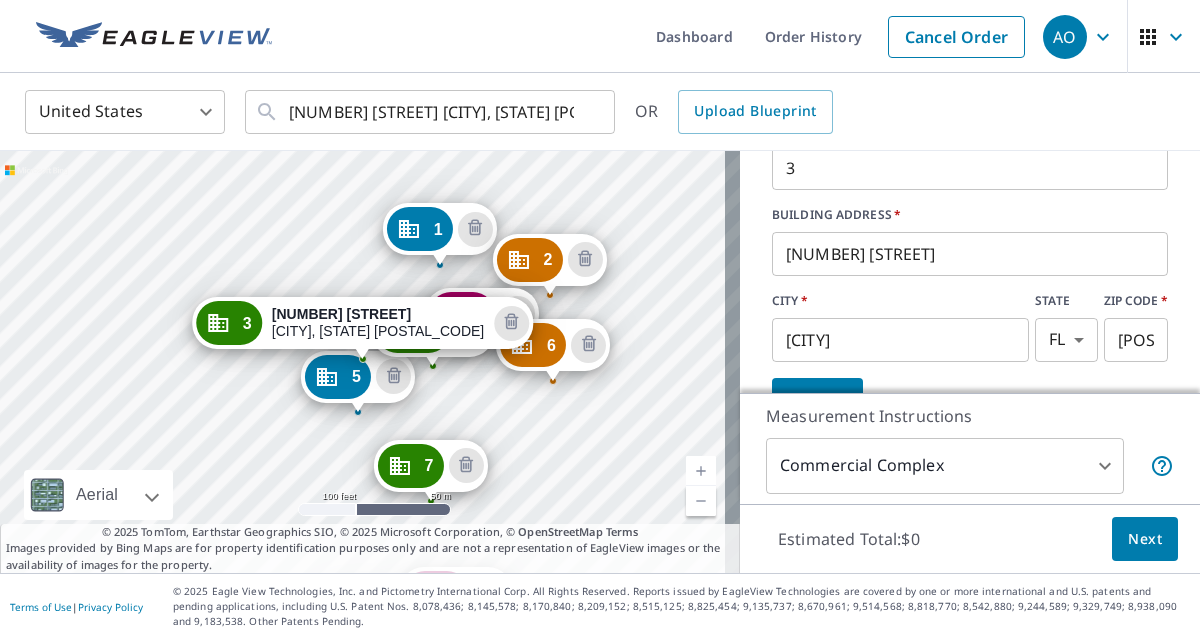 scroll, scrollTop: 472, scrollLeft: 0, axis: vertical 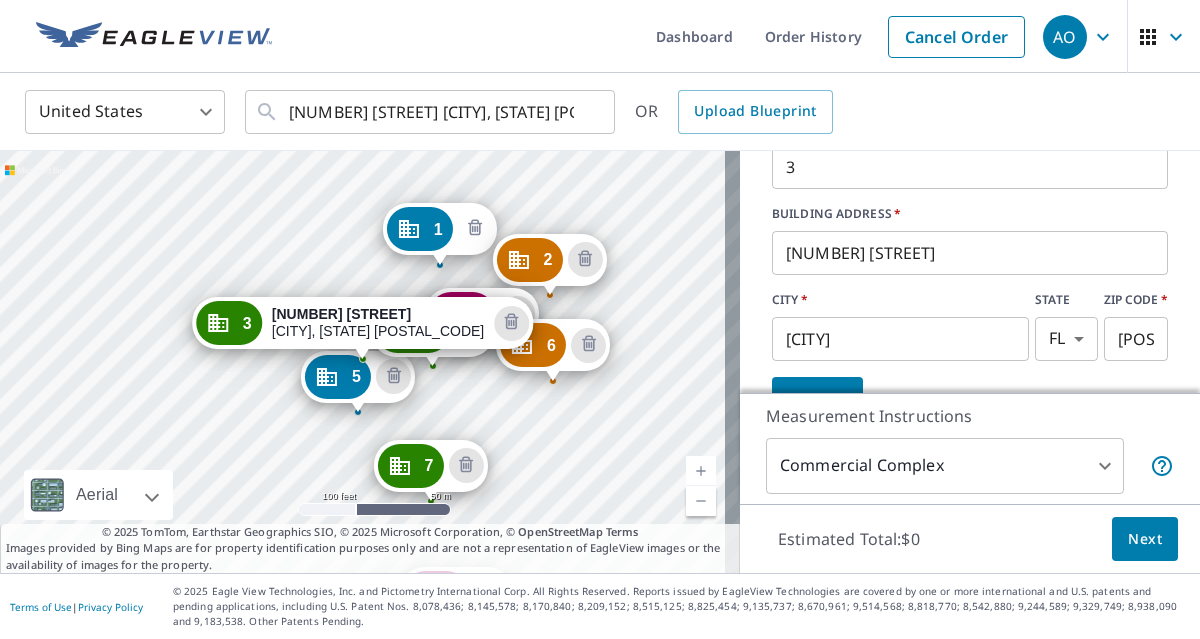 click 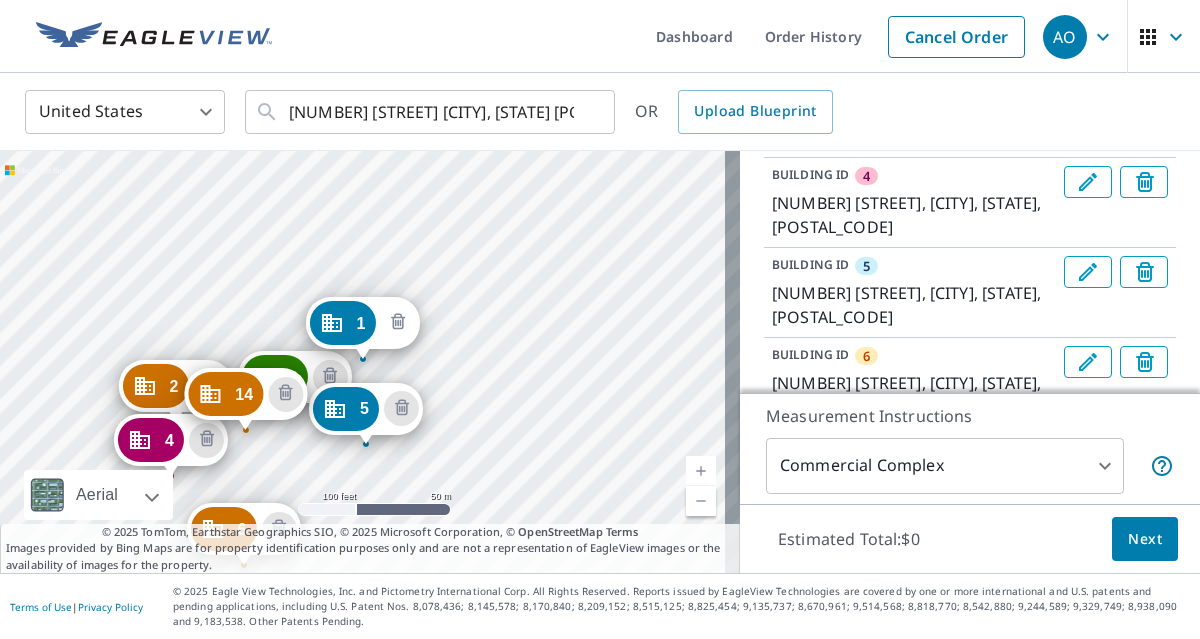 click 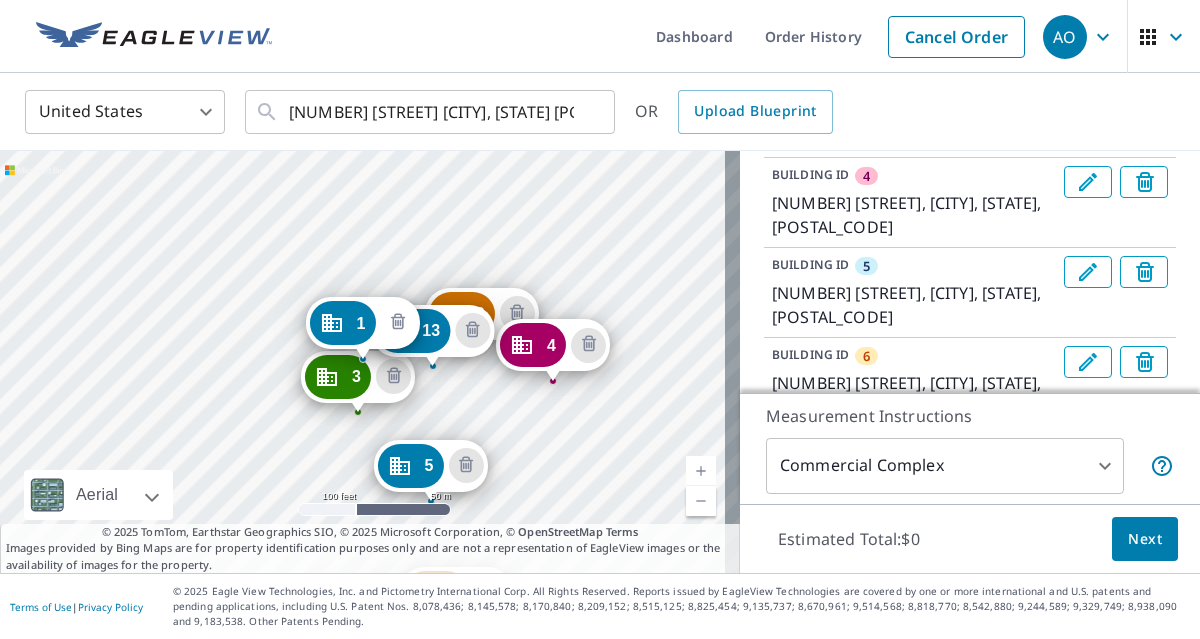 click 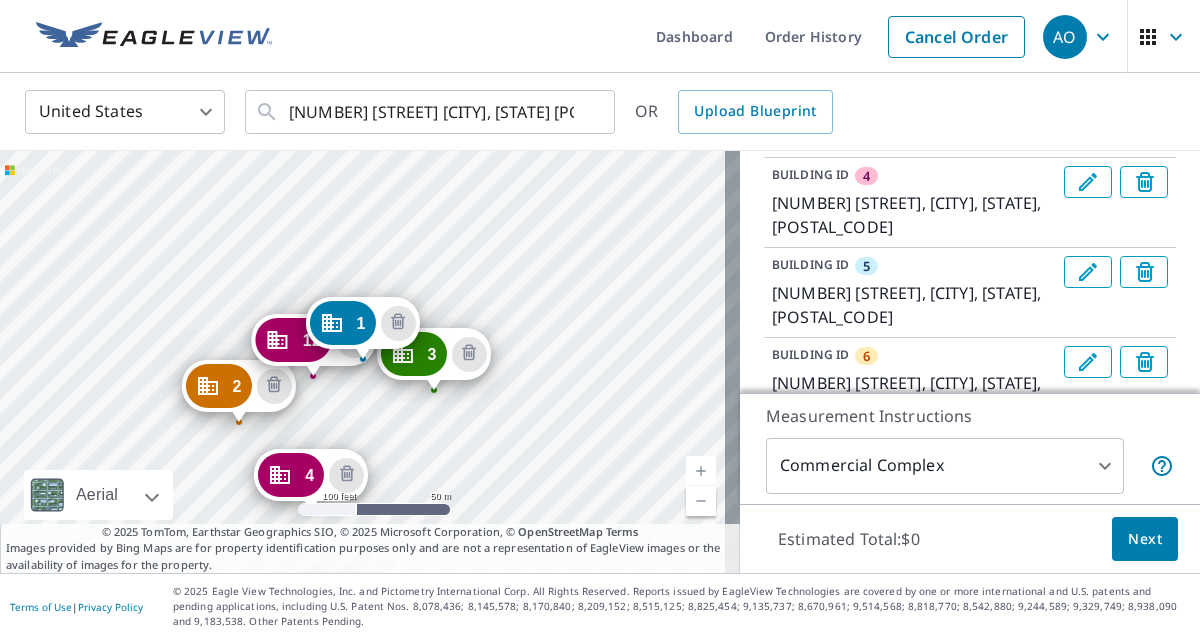 click 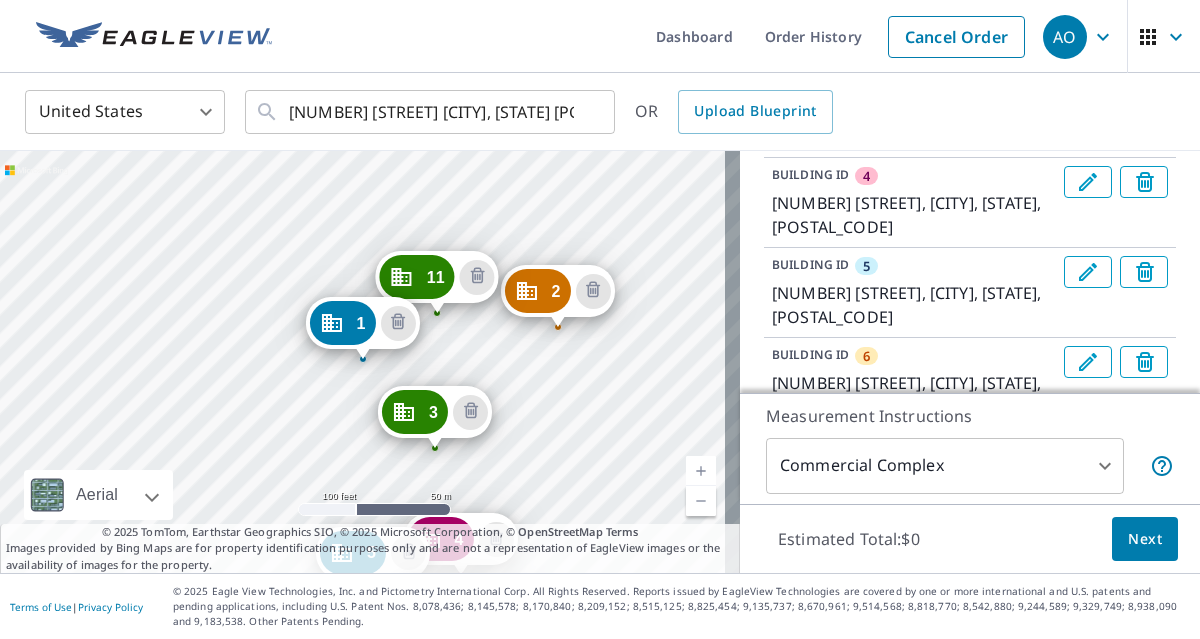 click 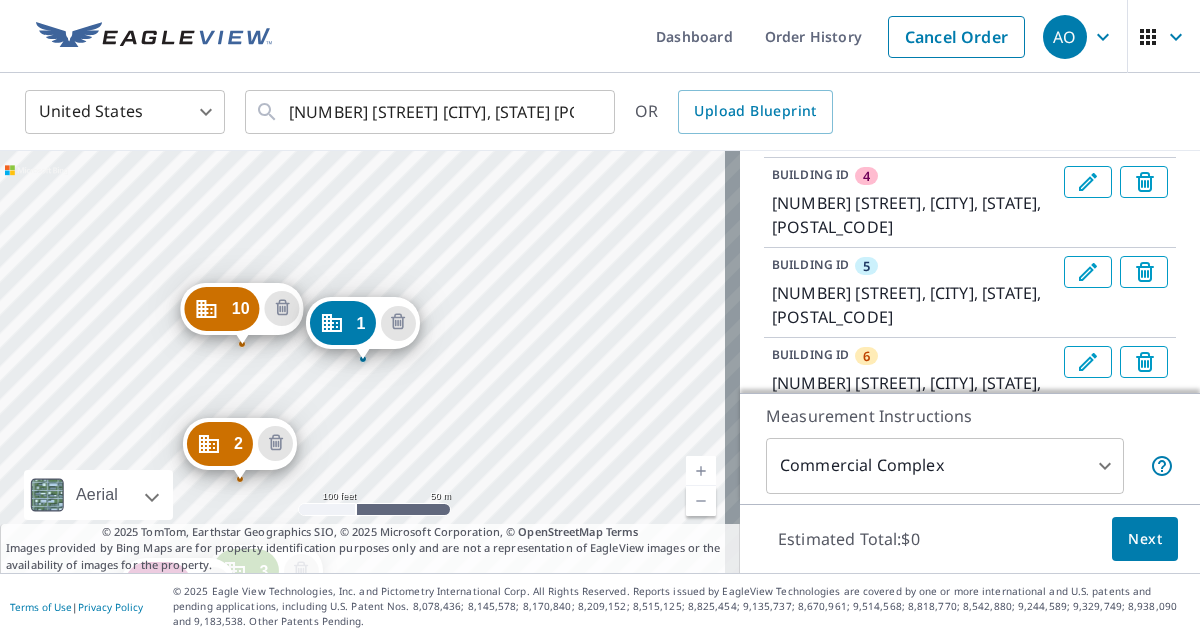 click 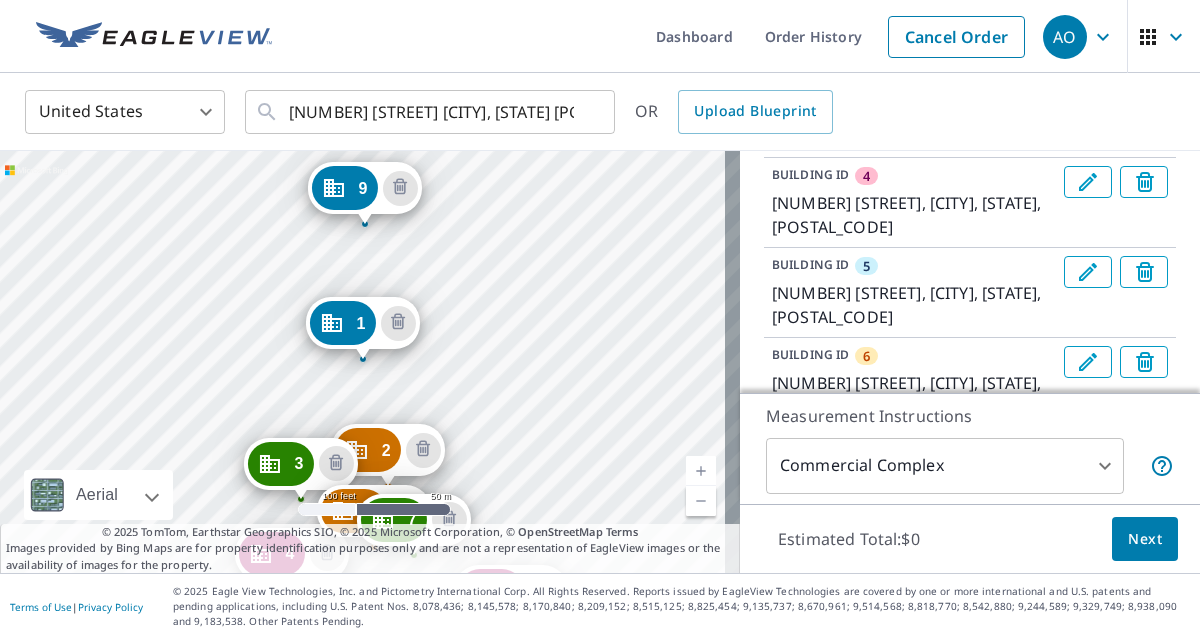 click 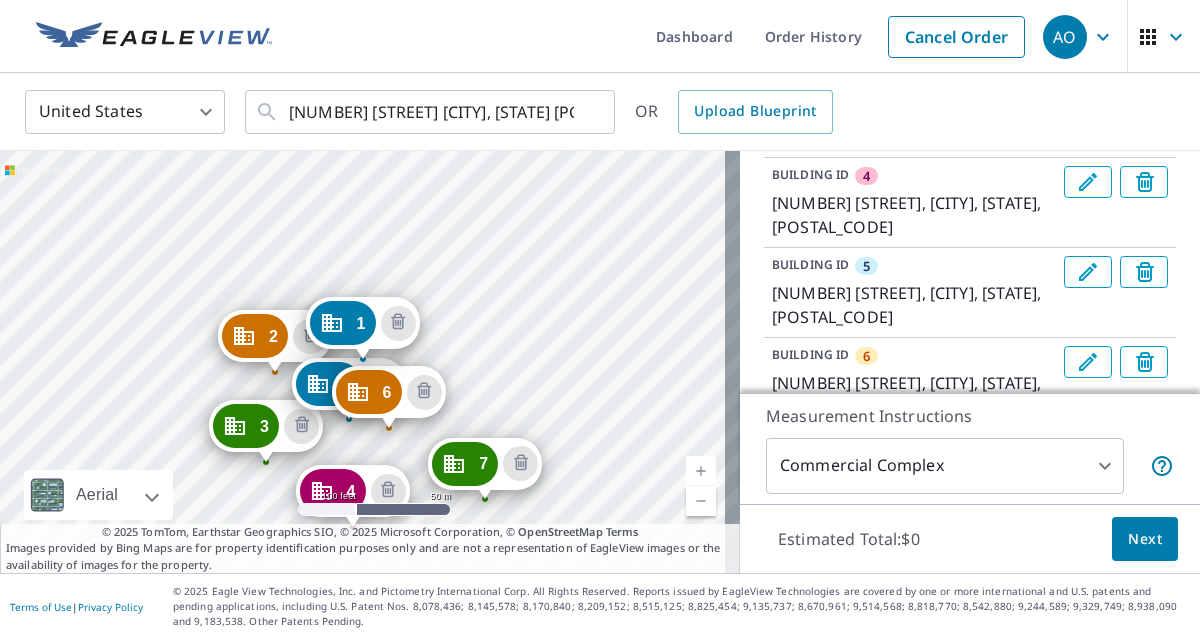 click 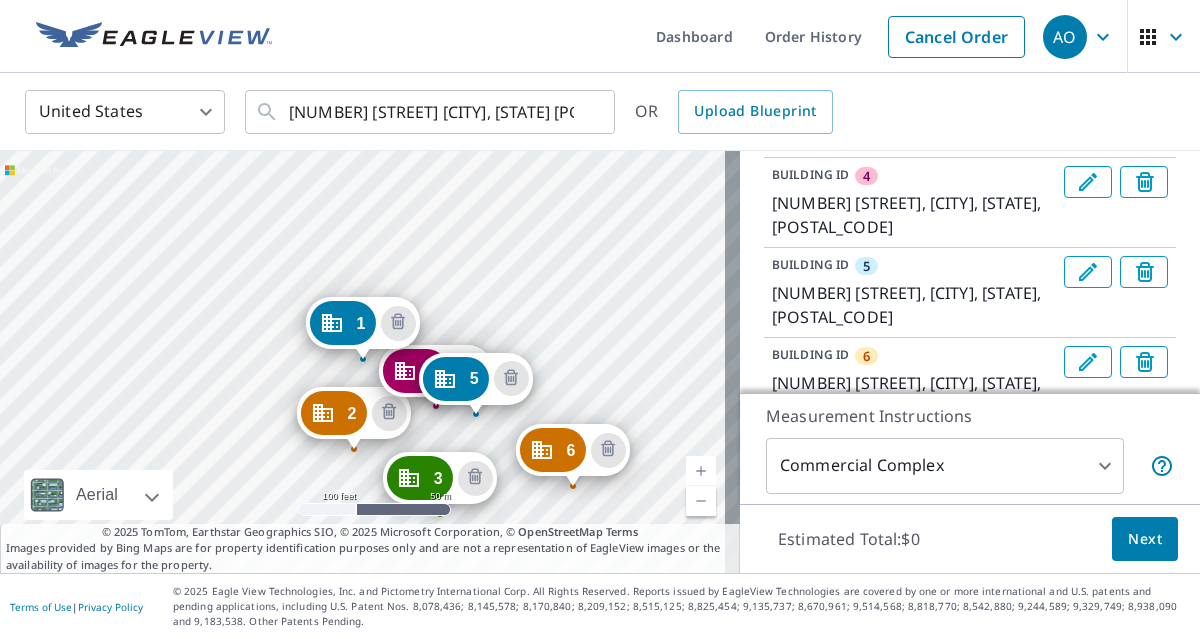 click 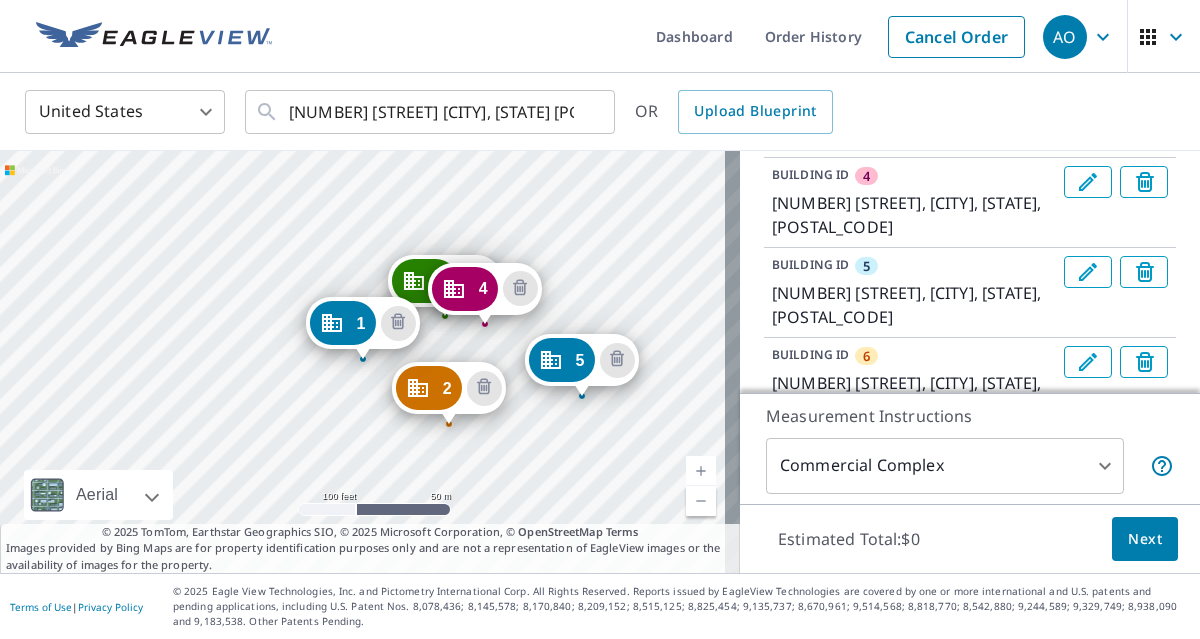 click 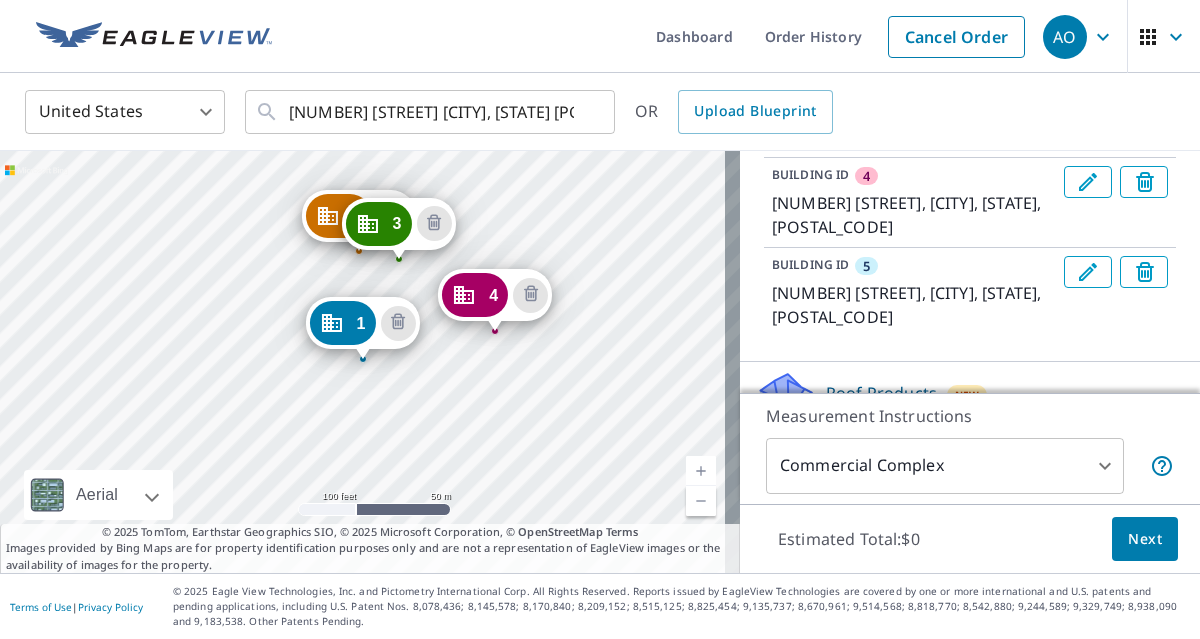 click 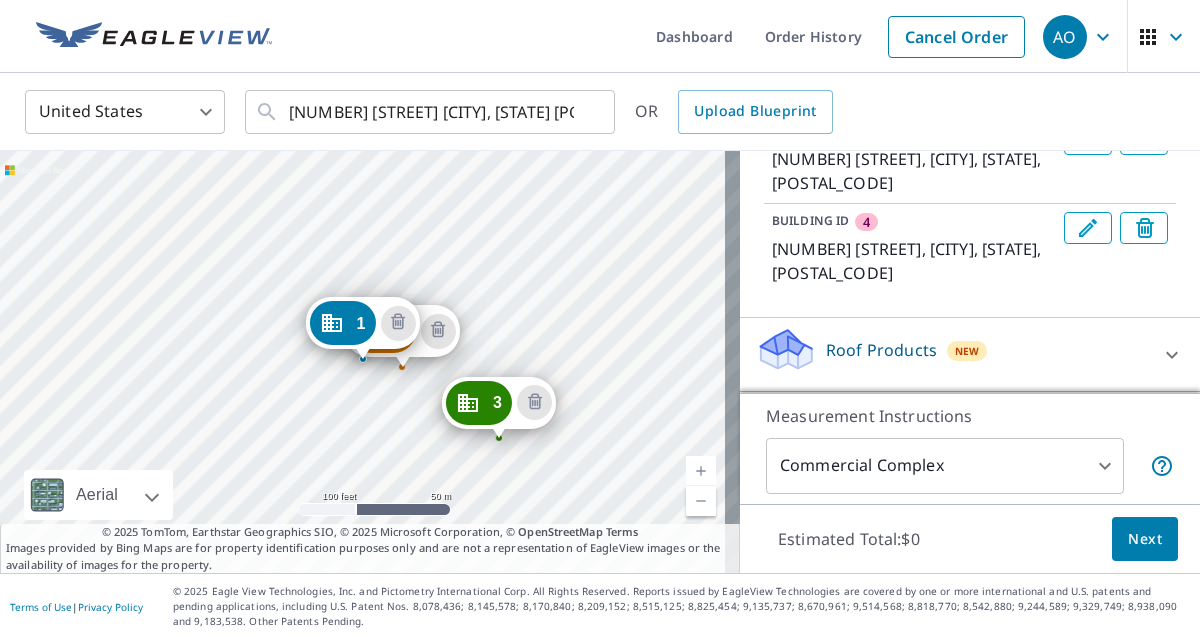 click 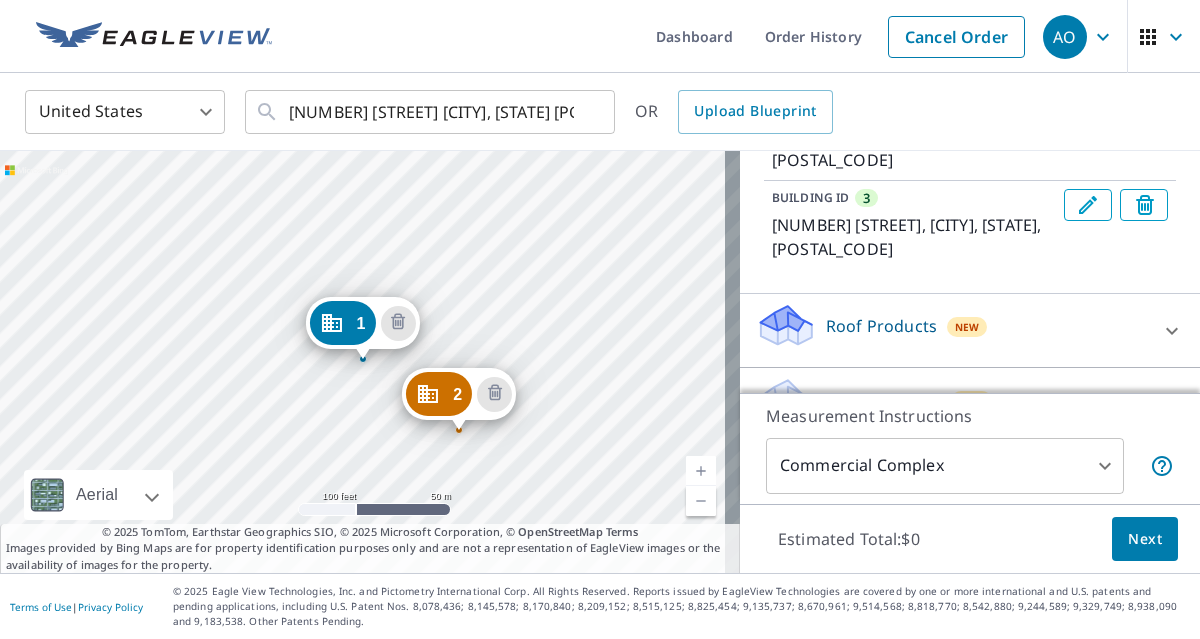 click 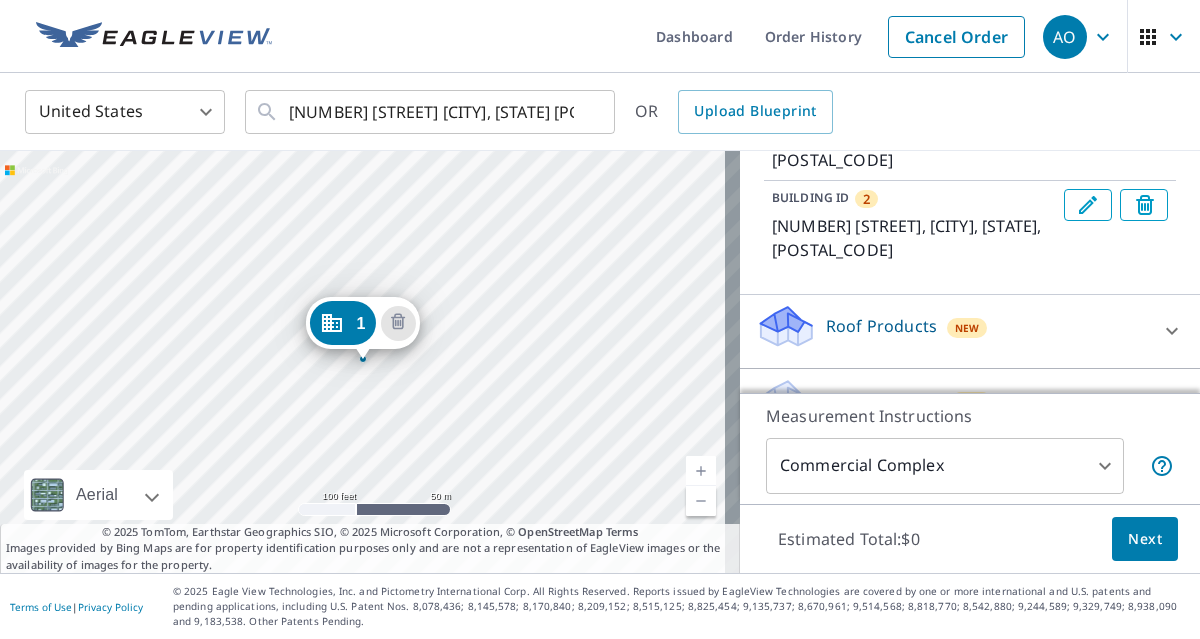 click 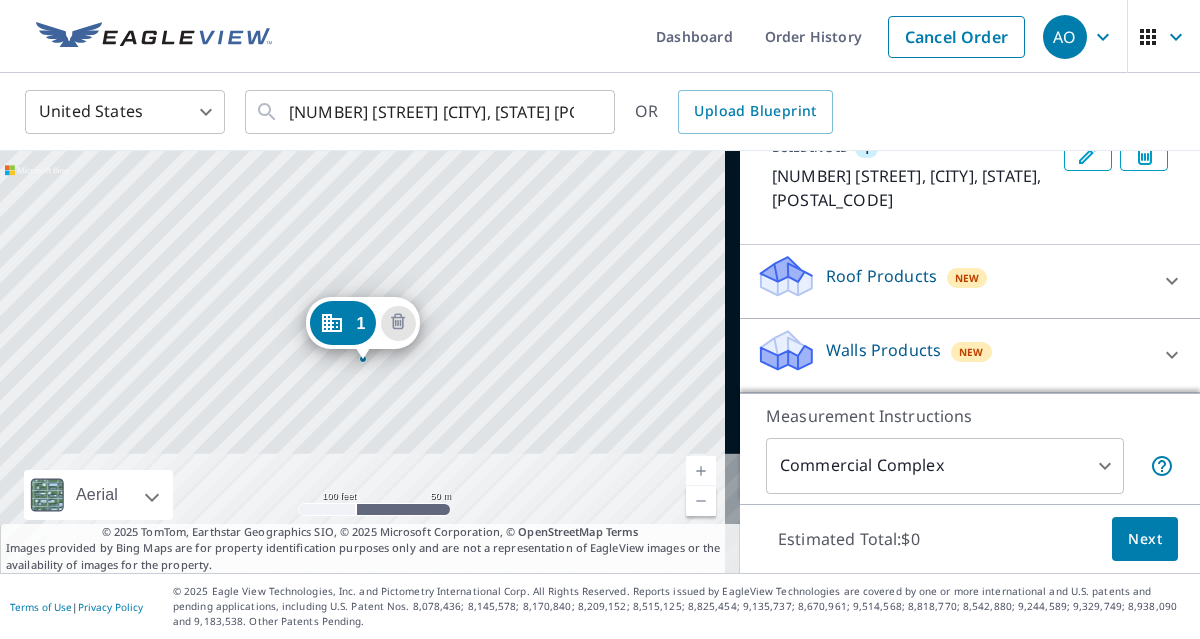 scroll, scrollTop: 204, scrollLeft: 0, axis: vertical 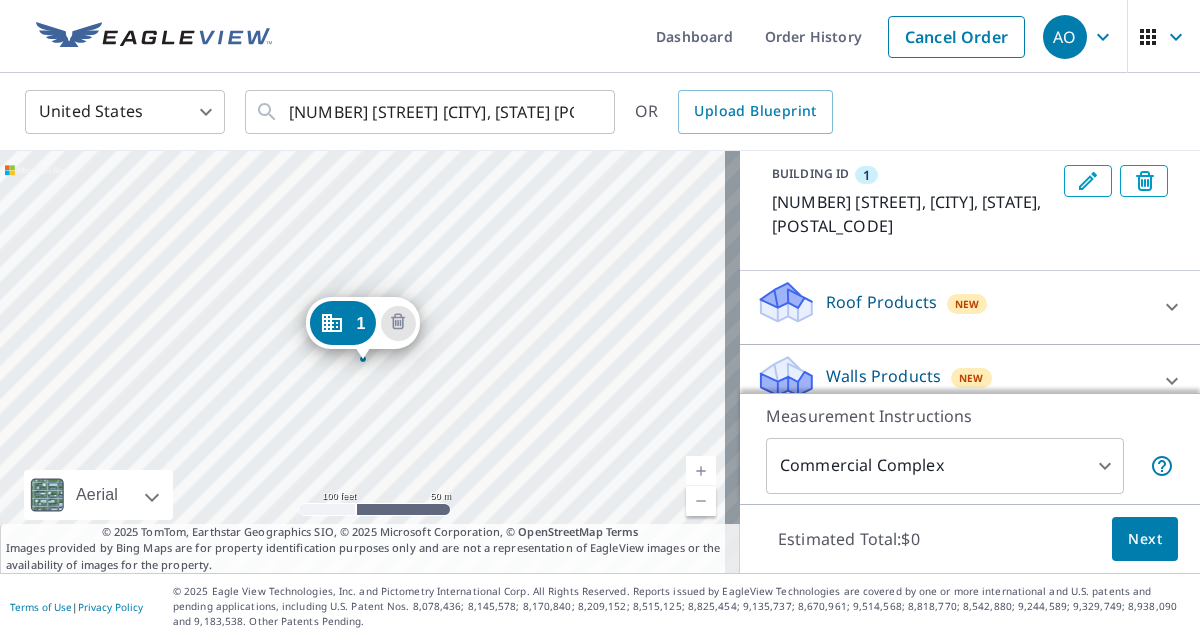 click 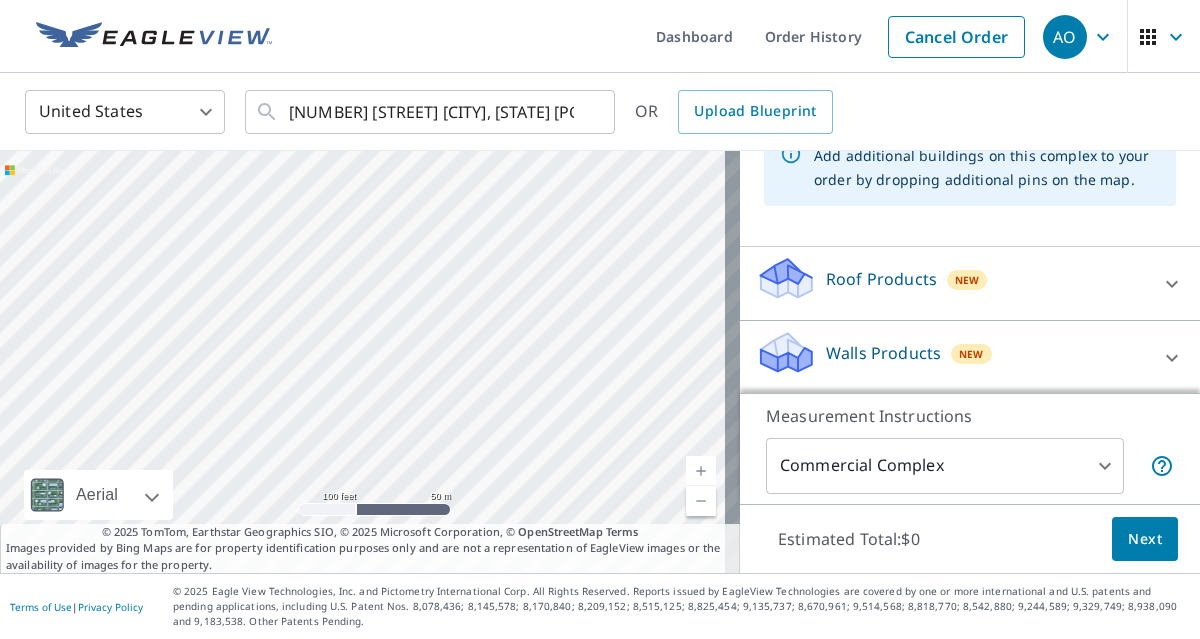 click at bounding box center (701, 471) 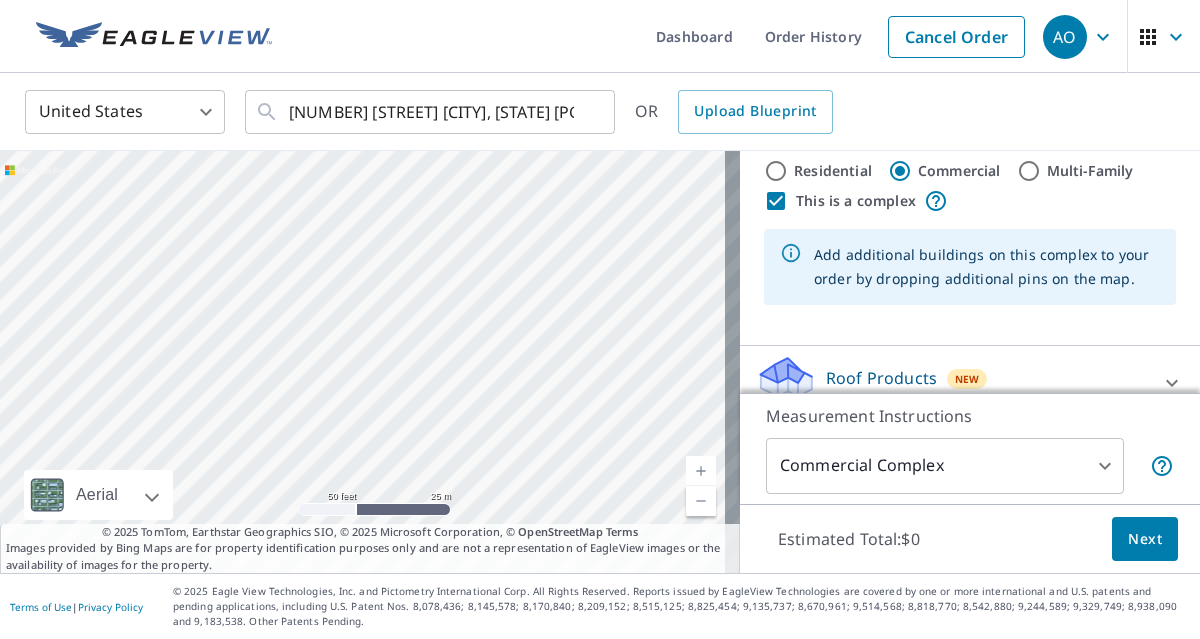 scroll, scrollTop: 0, scrollLeft: 0, axis: both 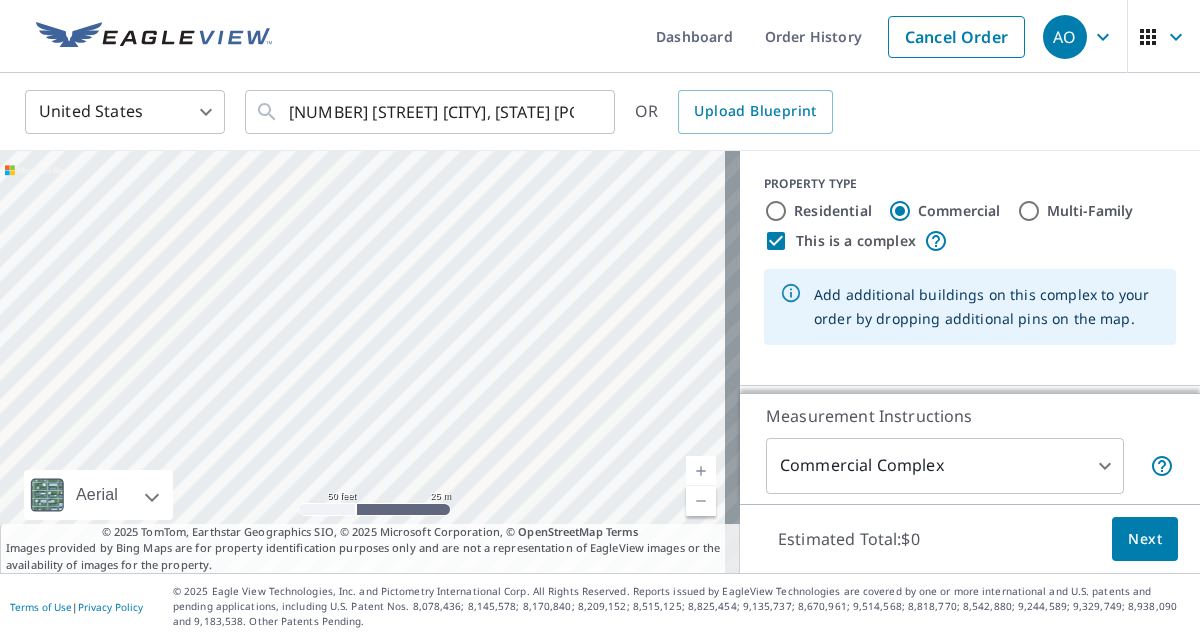 click at bounding box center (370, 362) 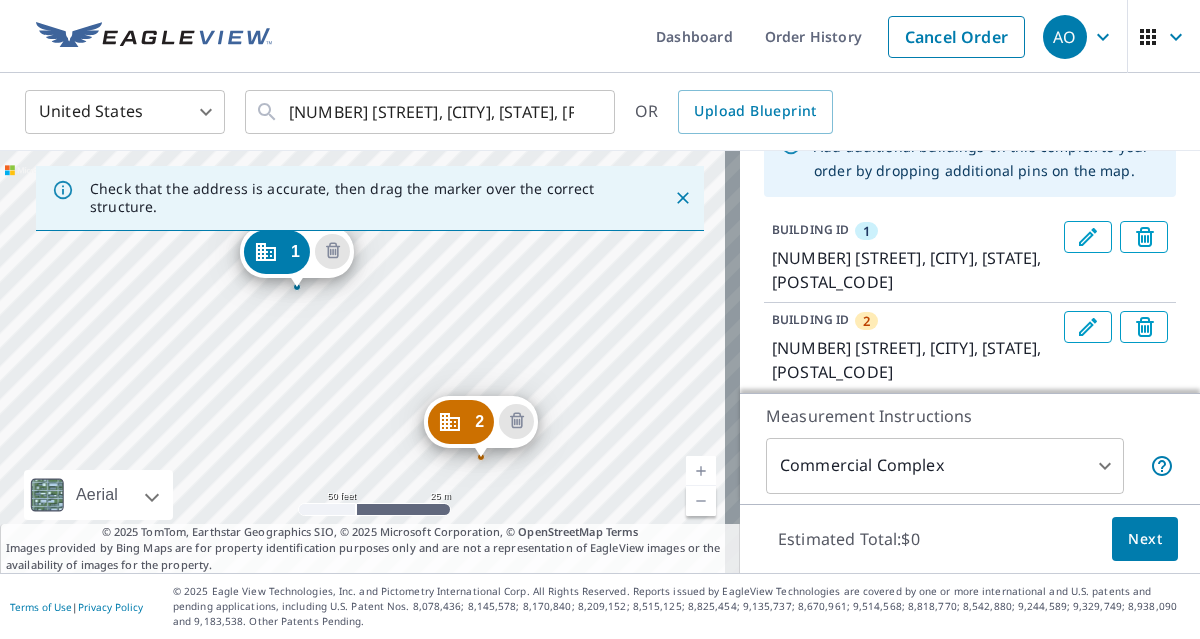 scroll, scrollTop: 152, scrollLeft: 0, axis: vertical 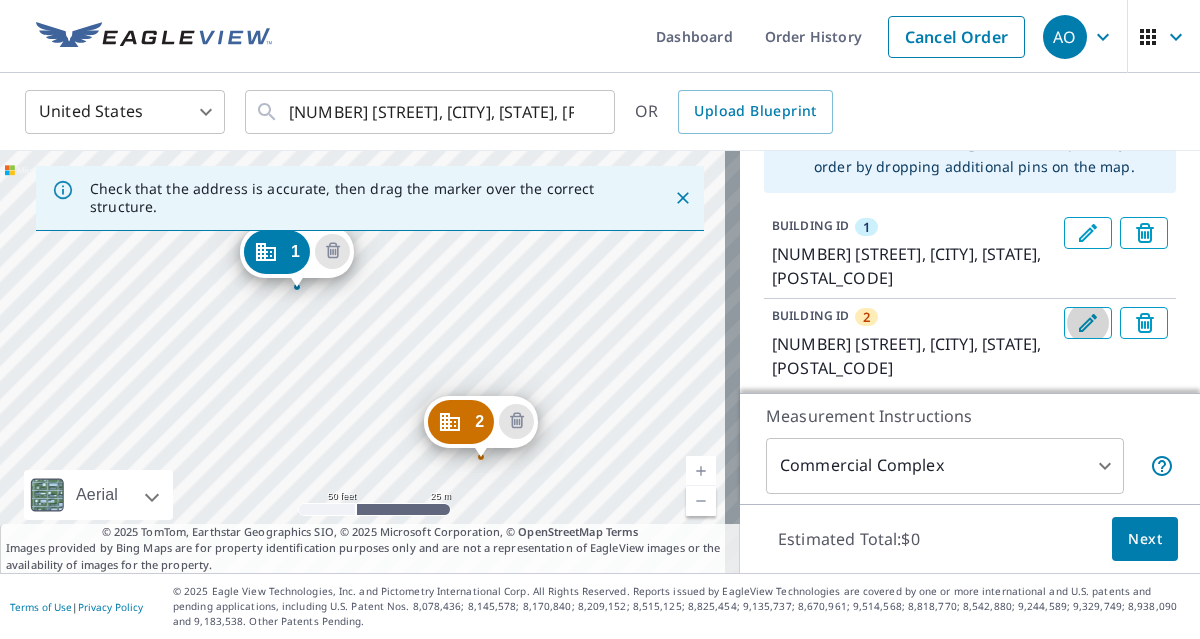 click 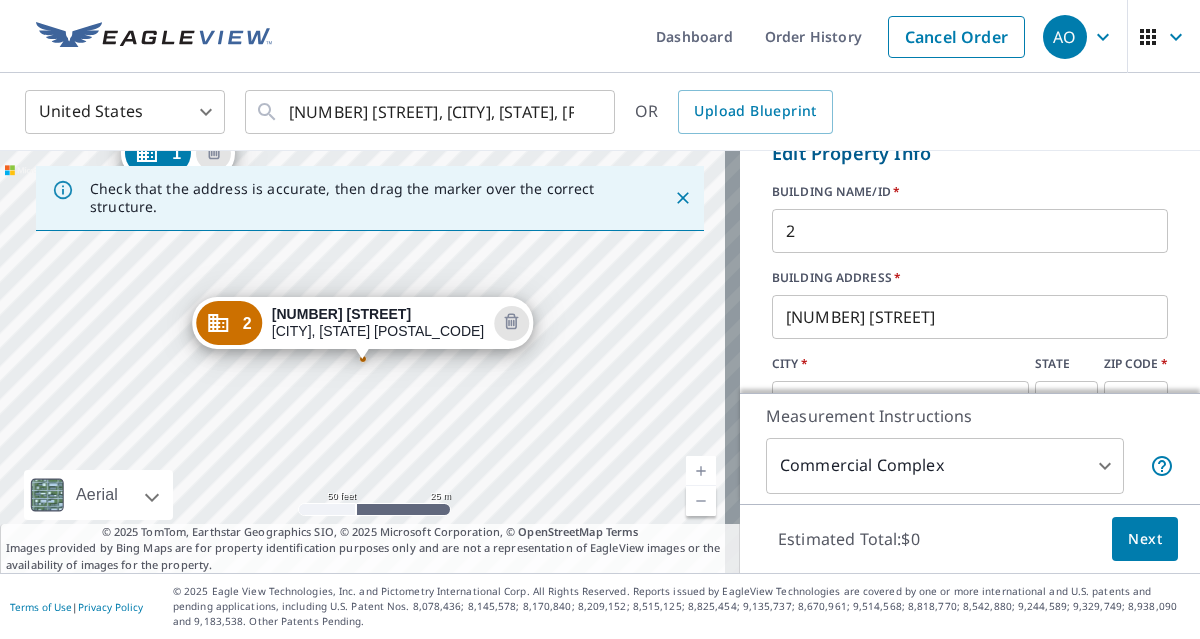 scroll, scrollTop: 328, scrollLeft: 0, axis: vertical 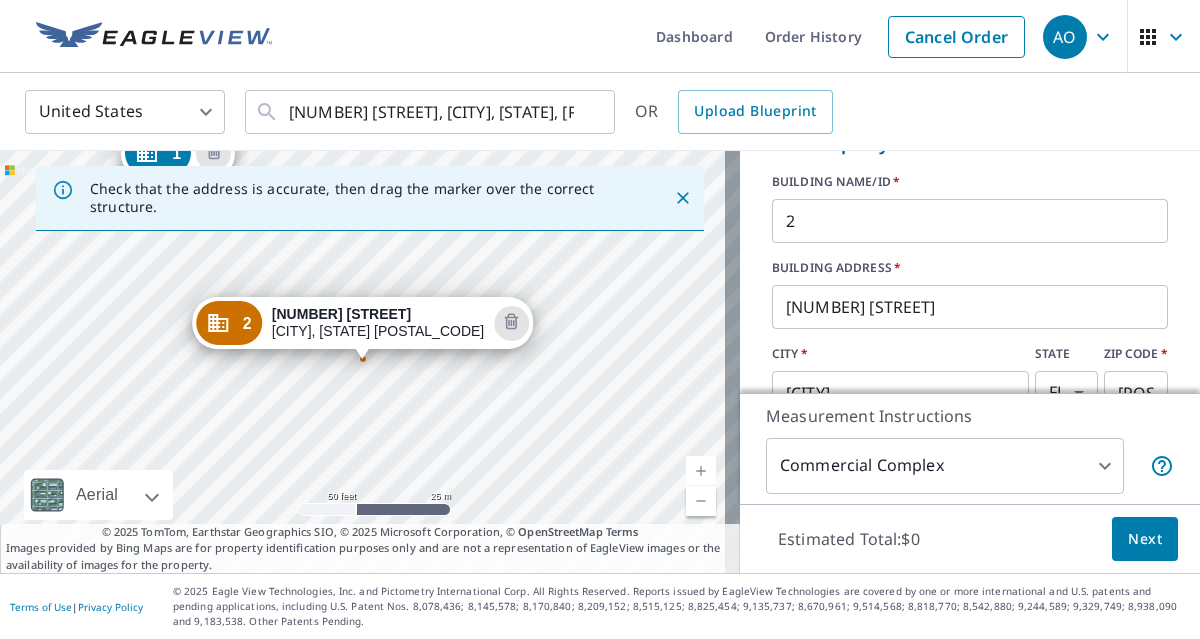 click on "7845 NW 116th Ave" at bounding box center (970, 307) 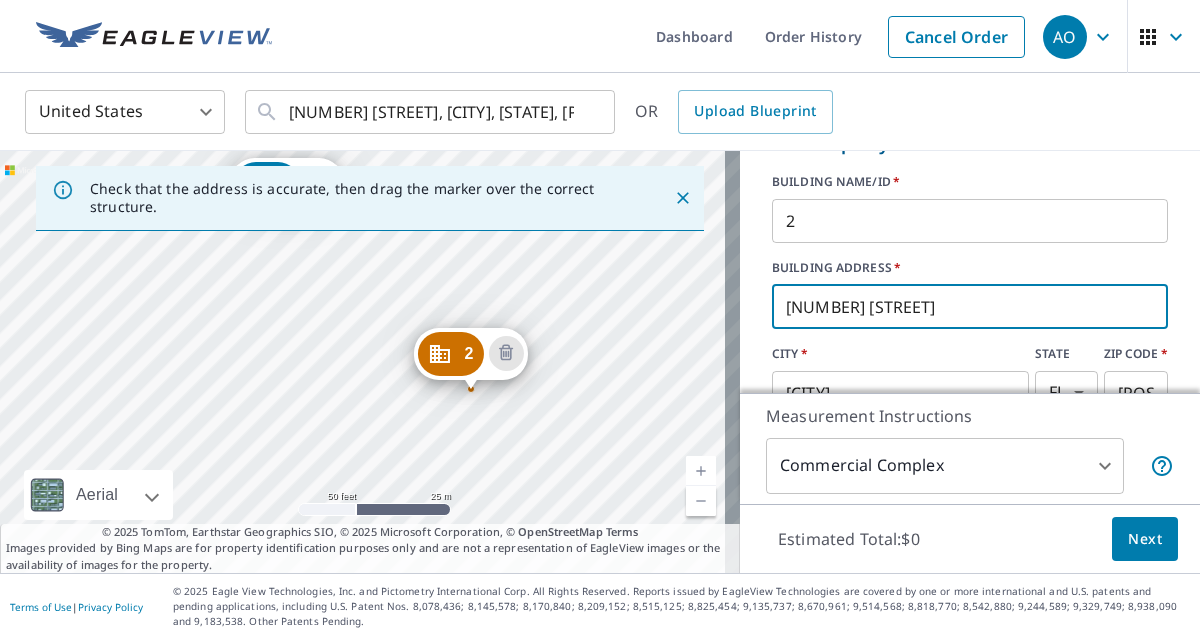 type on "[NUMBER] [STREET]" 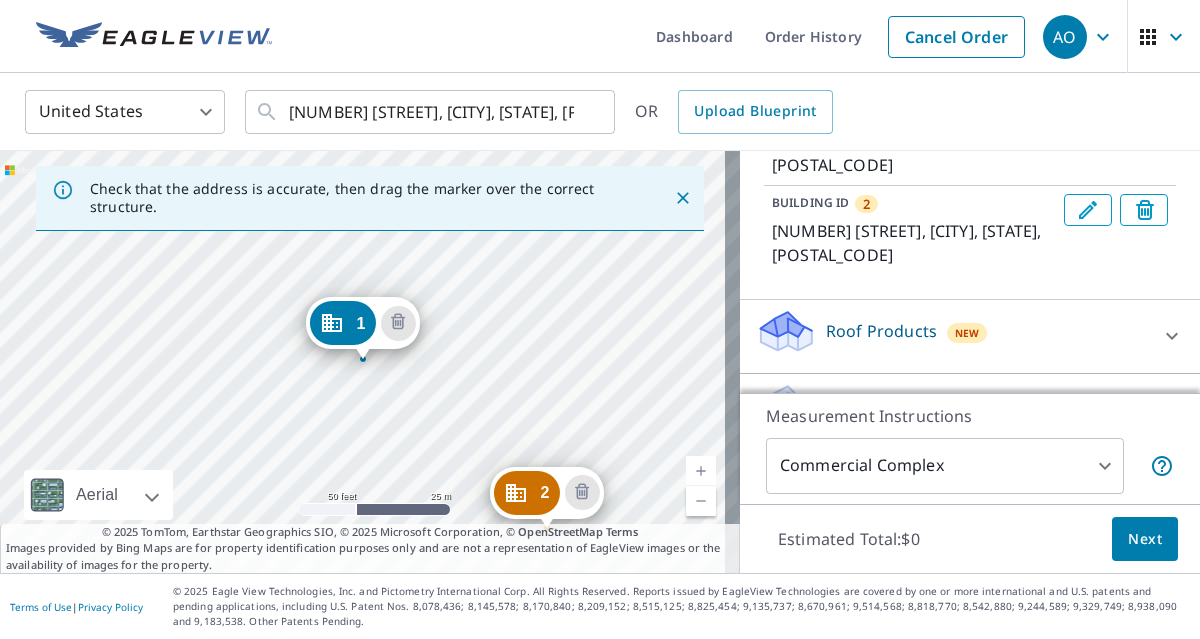 scroll, scrollTop: 256, scrollLeft: 0, axis: vertical 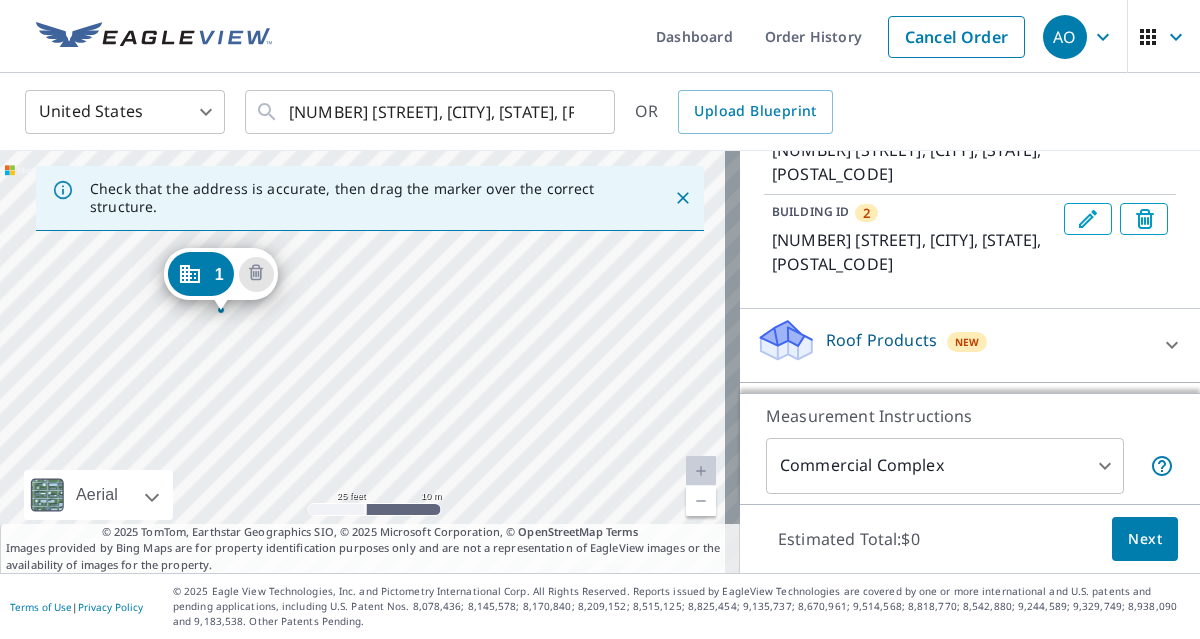 click on "2 7869 NW 116th Ave Doral, FL 33178 1 11645 NW 78th Ln Doral, FL 33178" at bounding box center (370, 362) 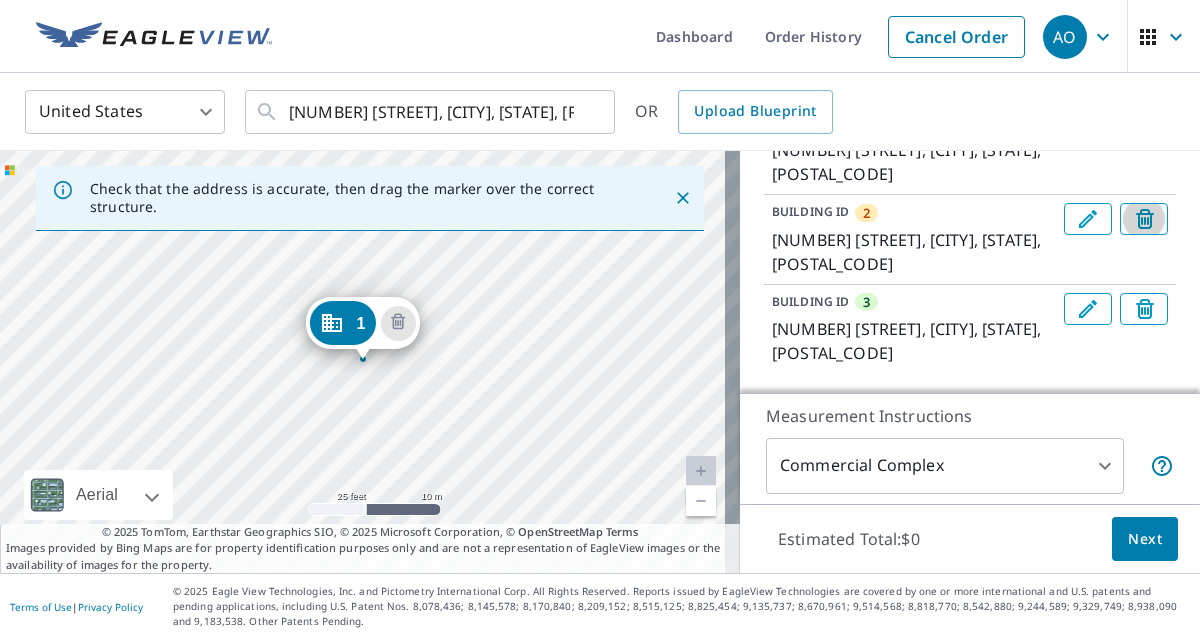 click 